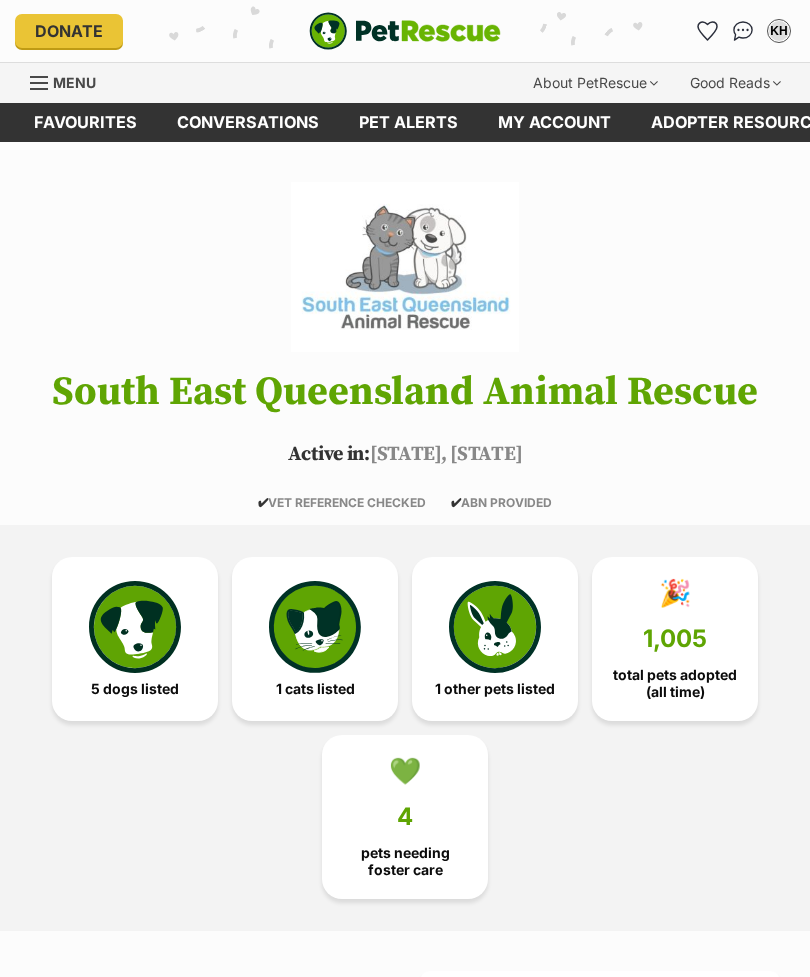 scroll, scrollTop: 0, scrollLeft: 0, axis: both 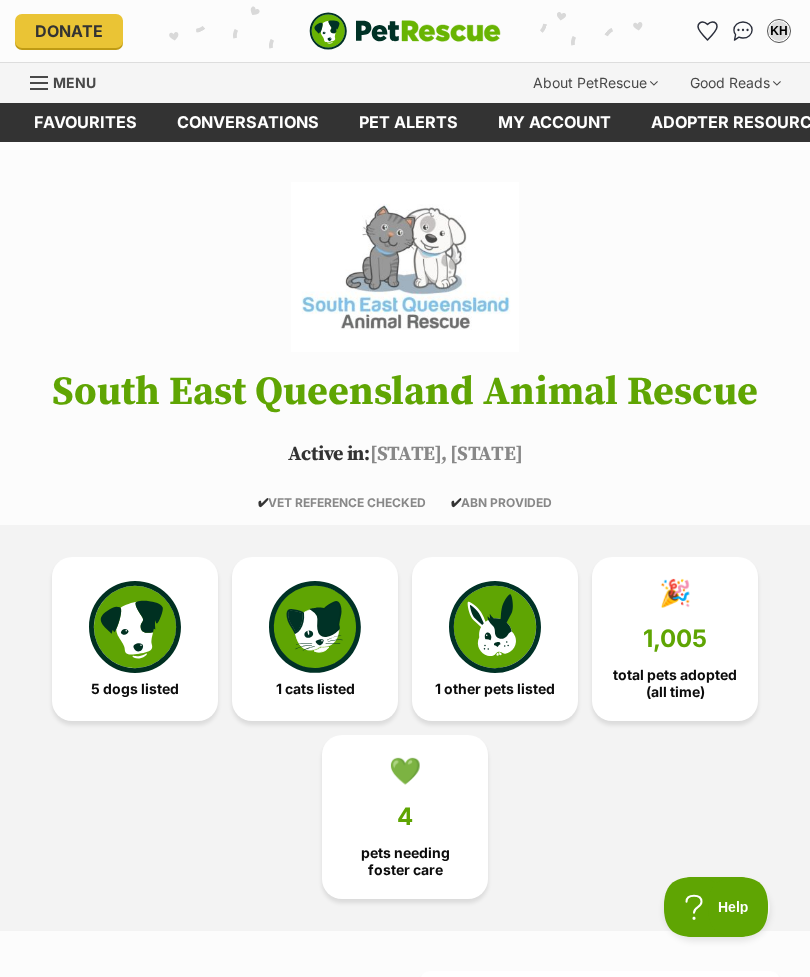 click on "My account" at bounding box center [554, 122] 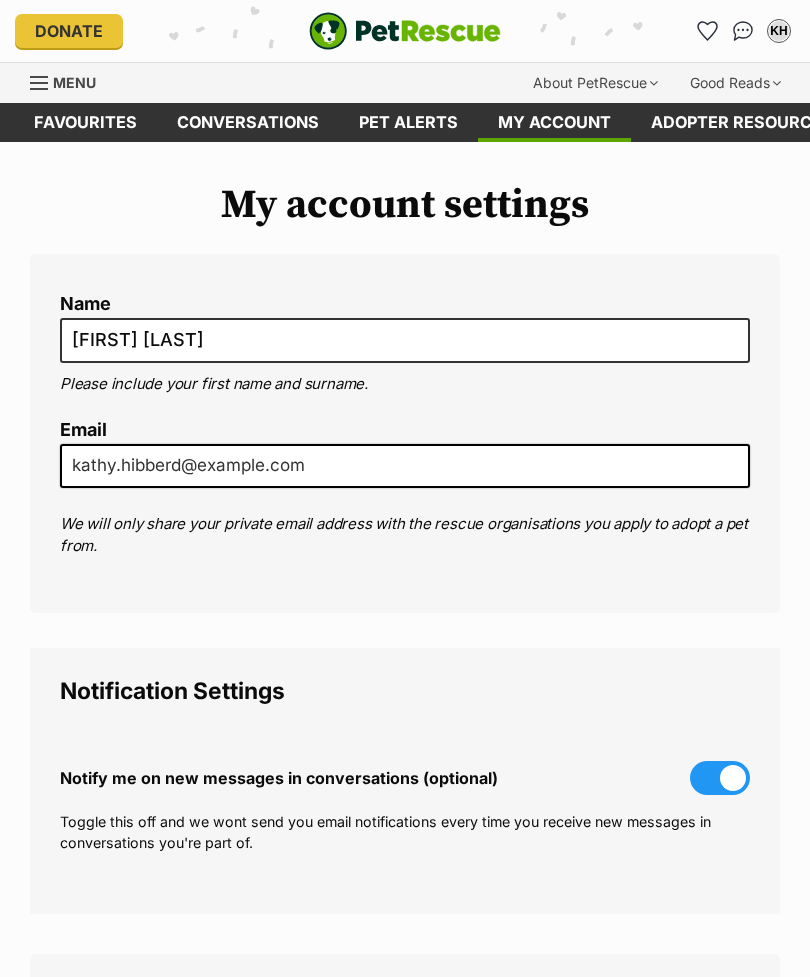 scroll, scrollTop: 0, scrollLeft: 0, axis: both 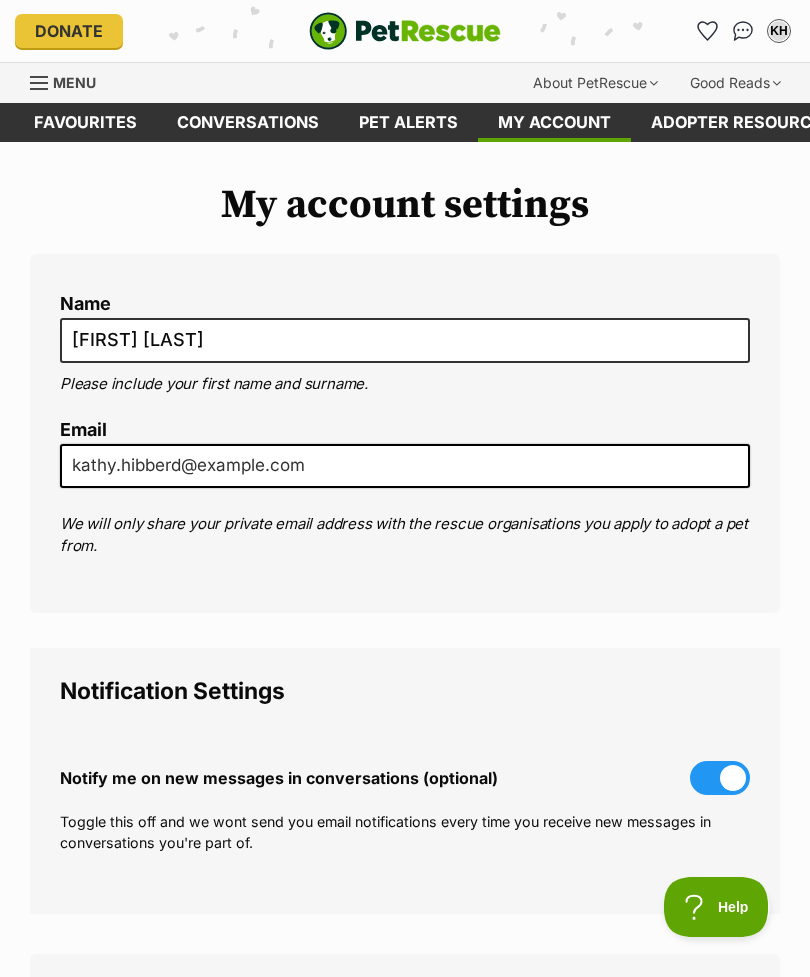 click on "Menu" at bounding box center [74, 82] 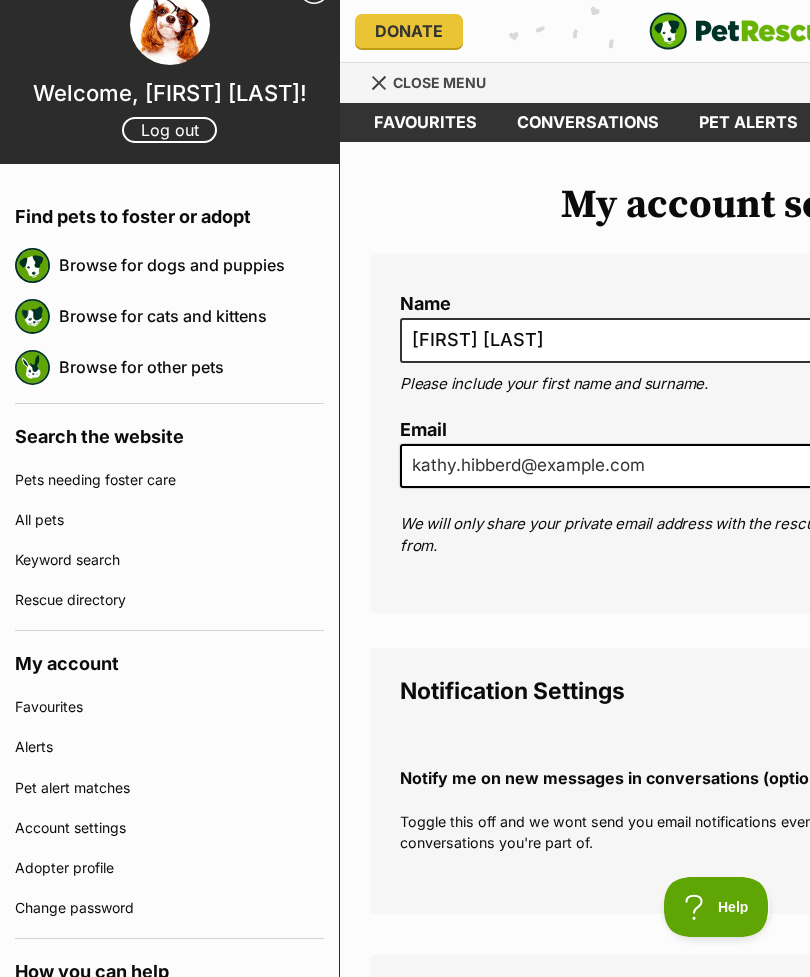 scroll, scrollTop: 35, scrollLeft: 0, axis: vertical 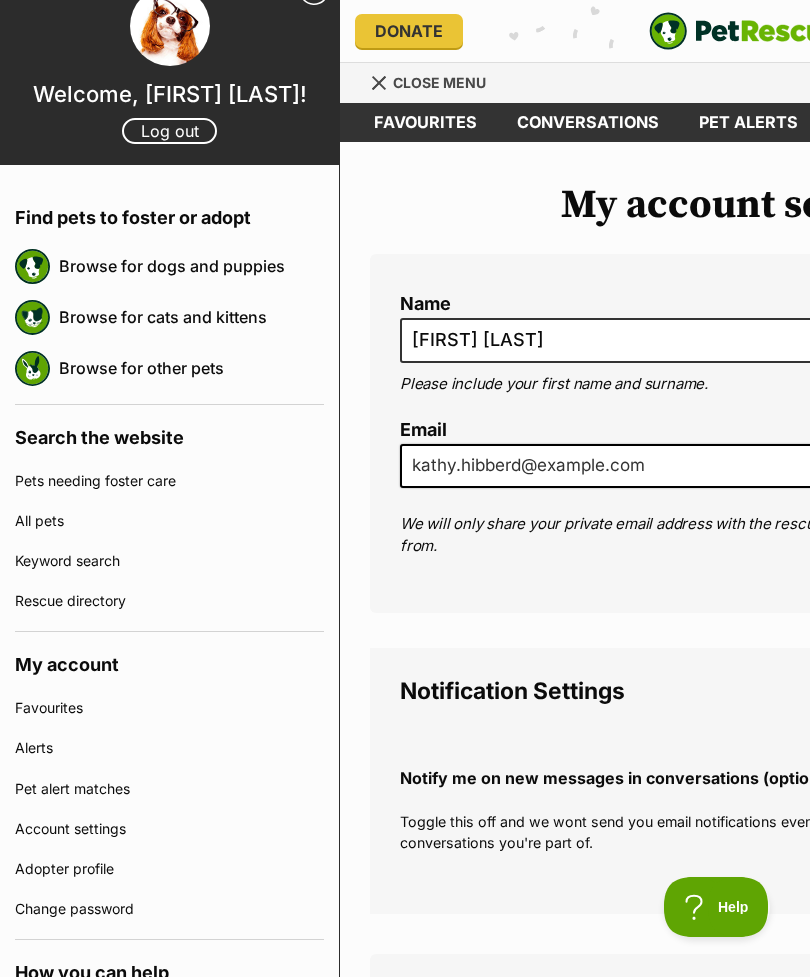 click on "Browse for dogs and puppies" at bounding box center [191, 266] 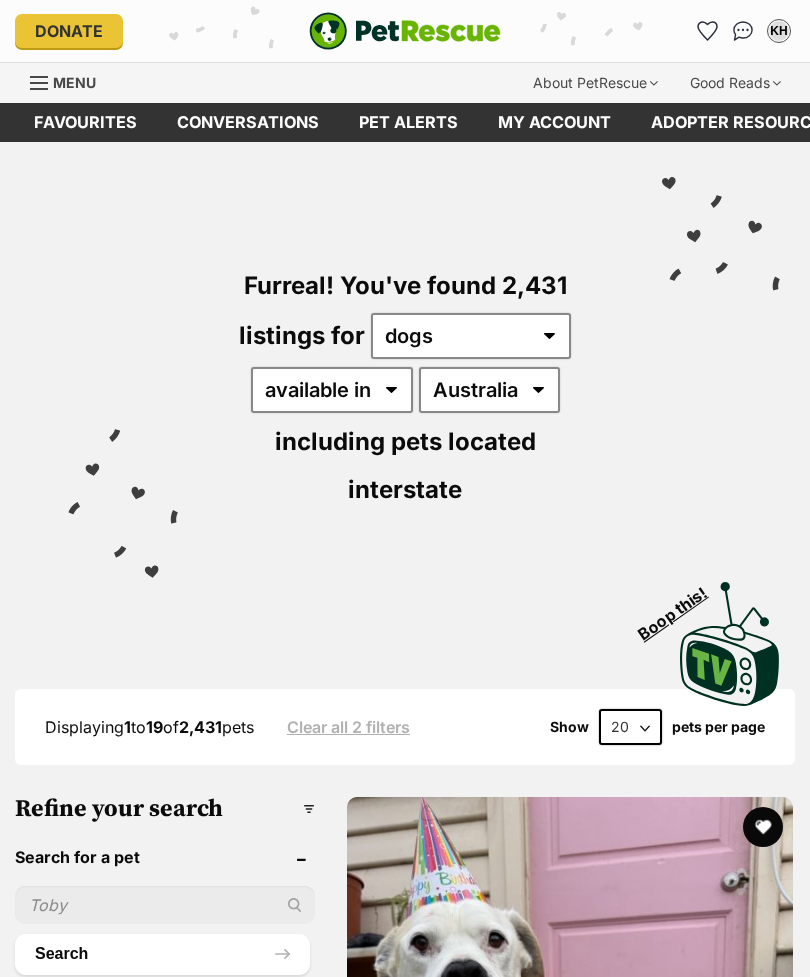 scroll, scrollTop: 0, scrollLeft: 0, axis: both 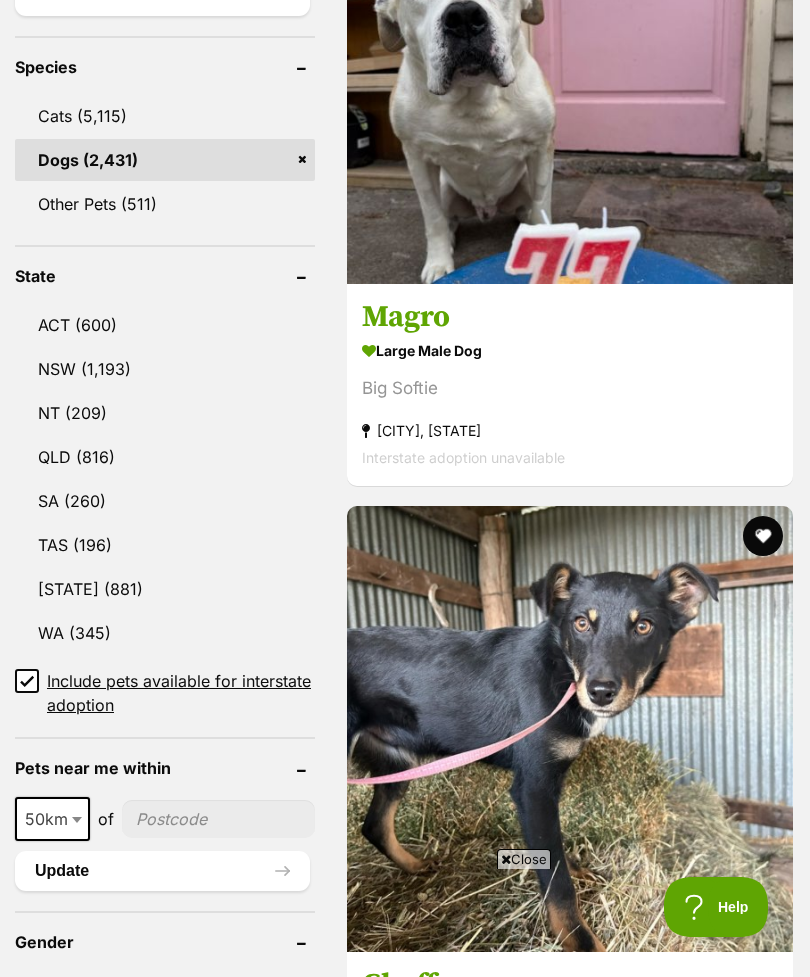 click on "QLD (816)" at bounding box center [165, 457] 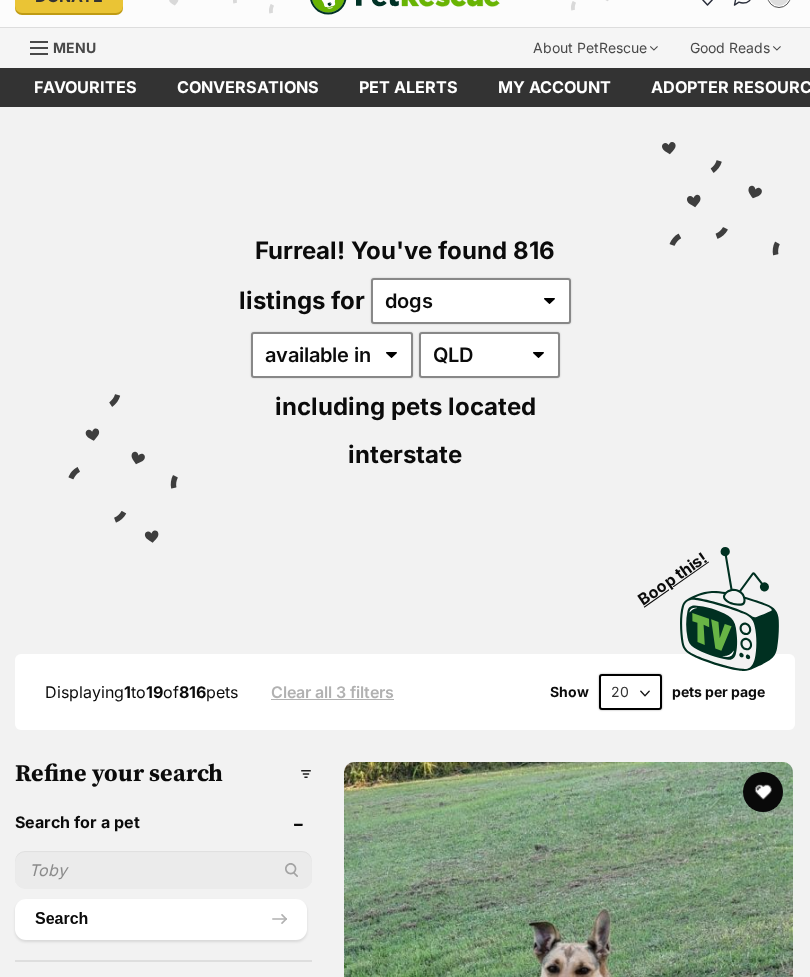 scroll, scrollTop: 171, scrollLeft: 0, axis: vertical 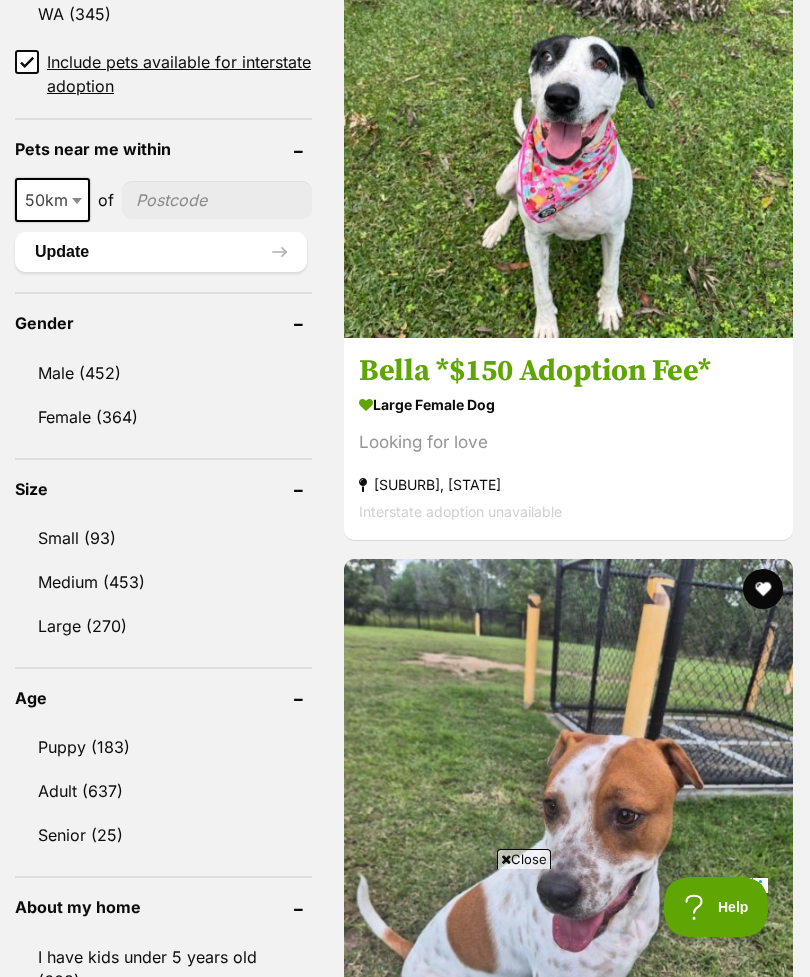 click on "Small (93)" at bounding box center (163, 538) 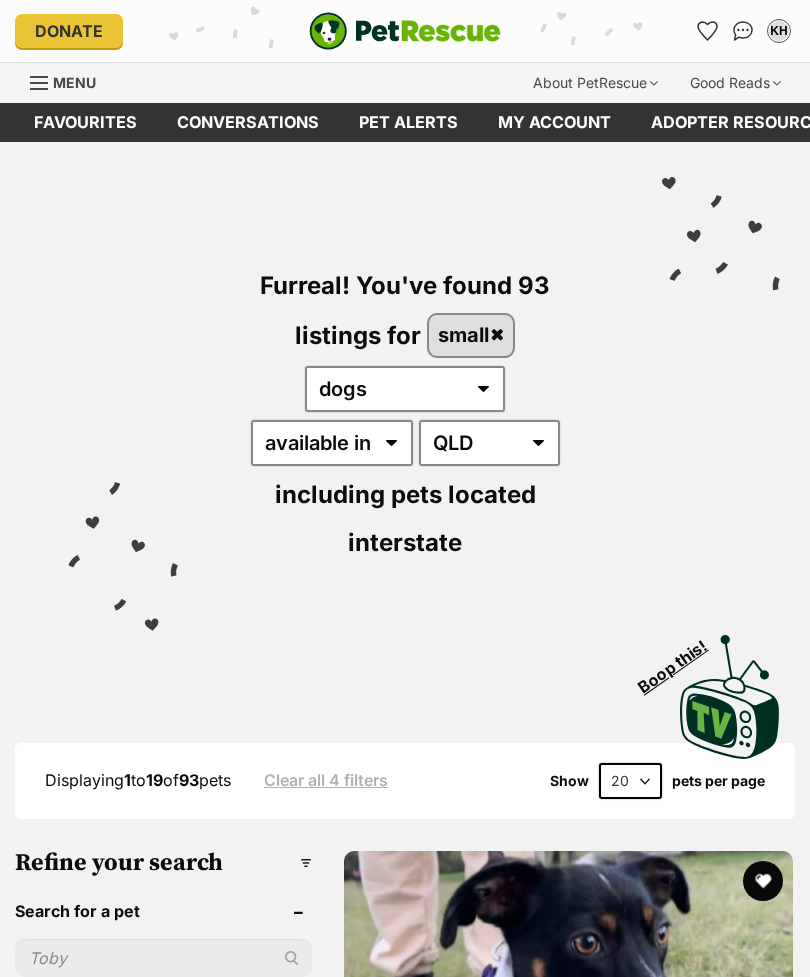 scroll, scrollTop: 233, scrollLeft: 0, axis: vertical 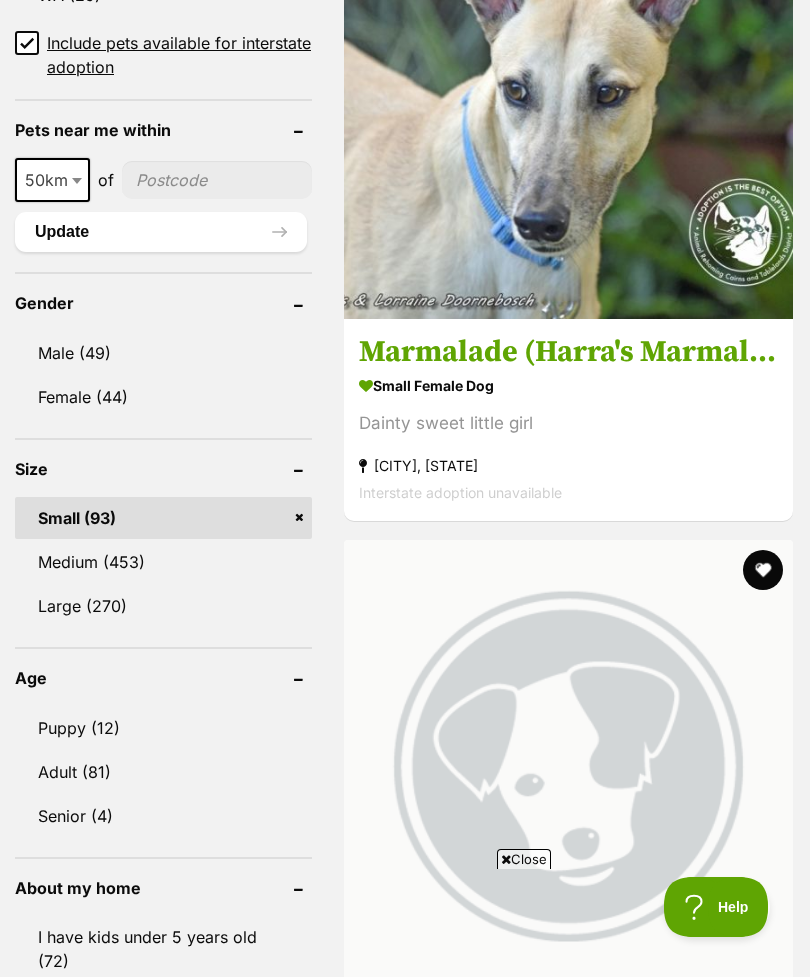 click on "Adult (81)" at bounding box center (163, 772) 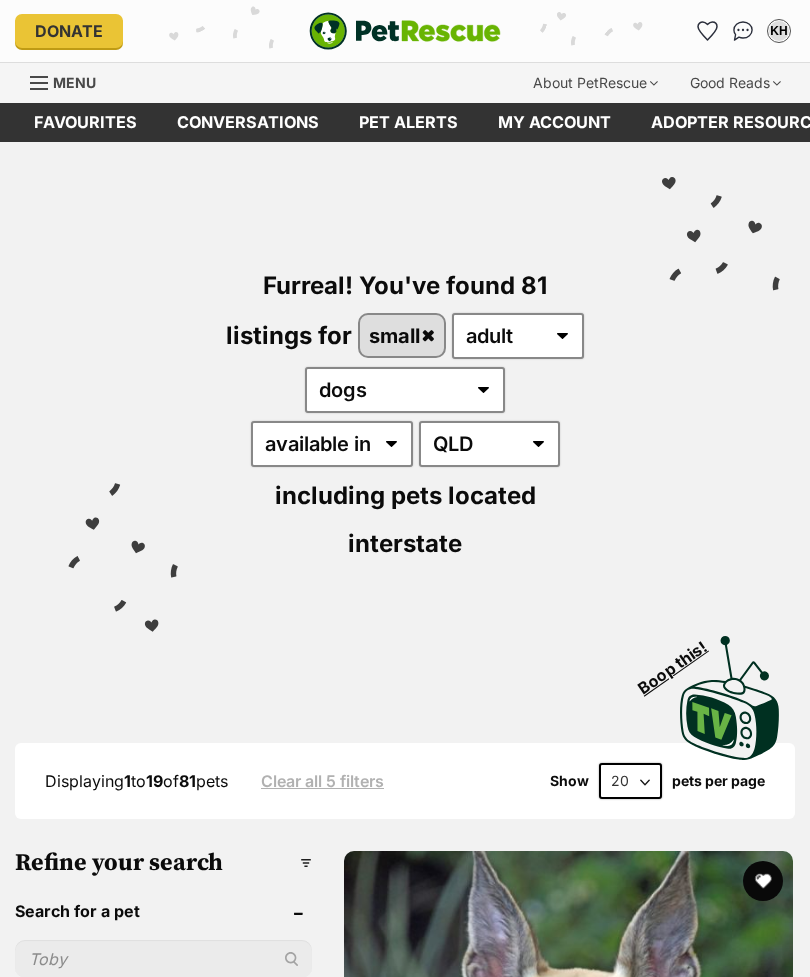 scroll, scrollTop: 150, scrollLeft: 0, axis: vertical 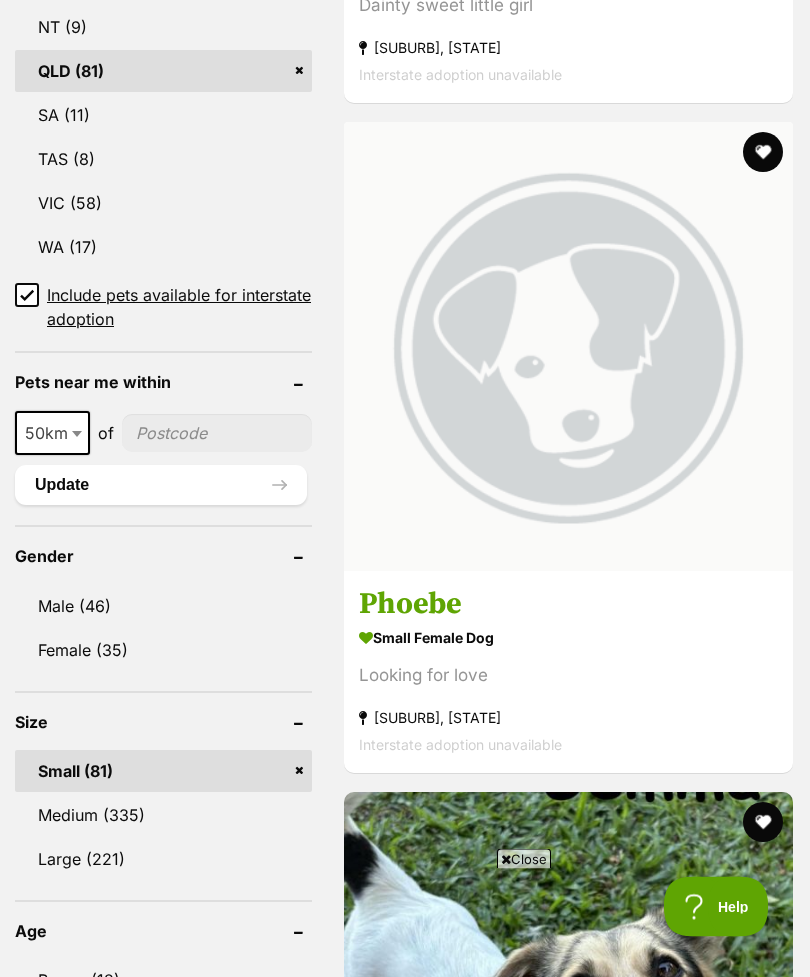 click at bounding box center (79, 434) 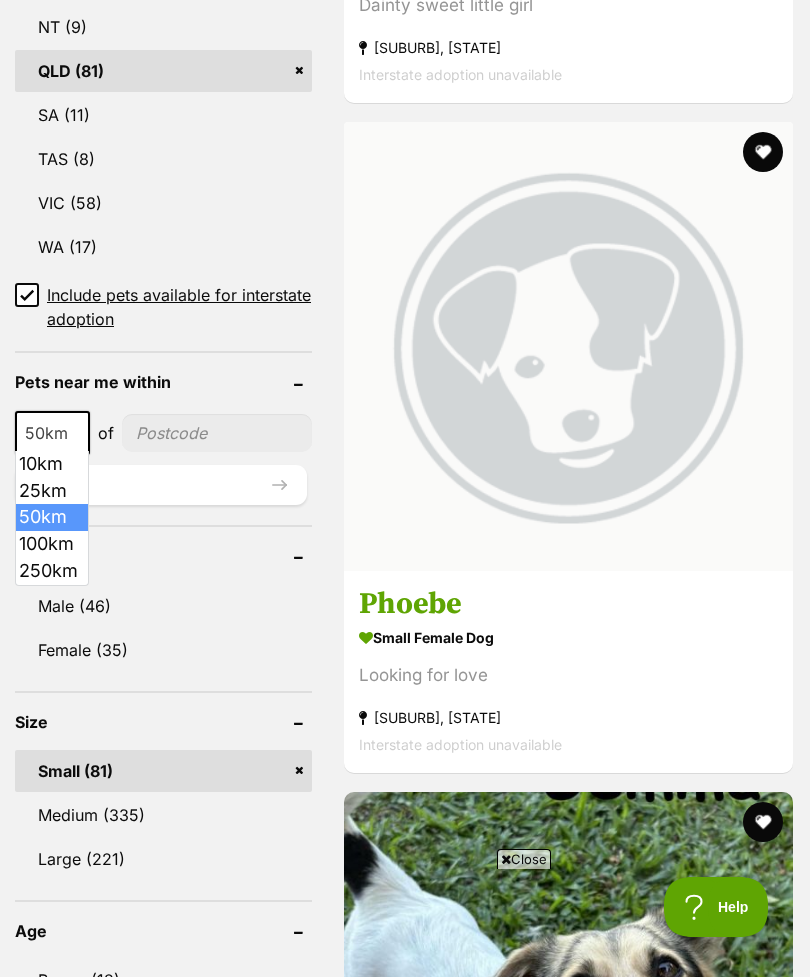 select on "250" 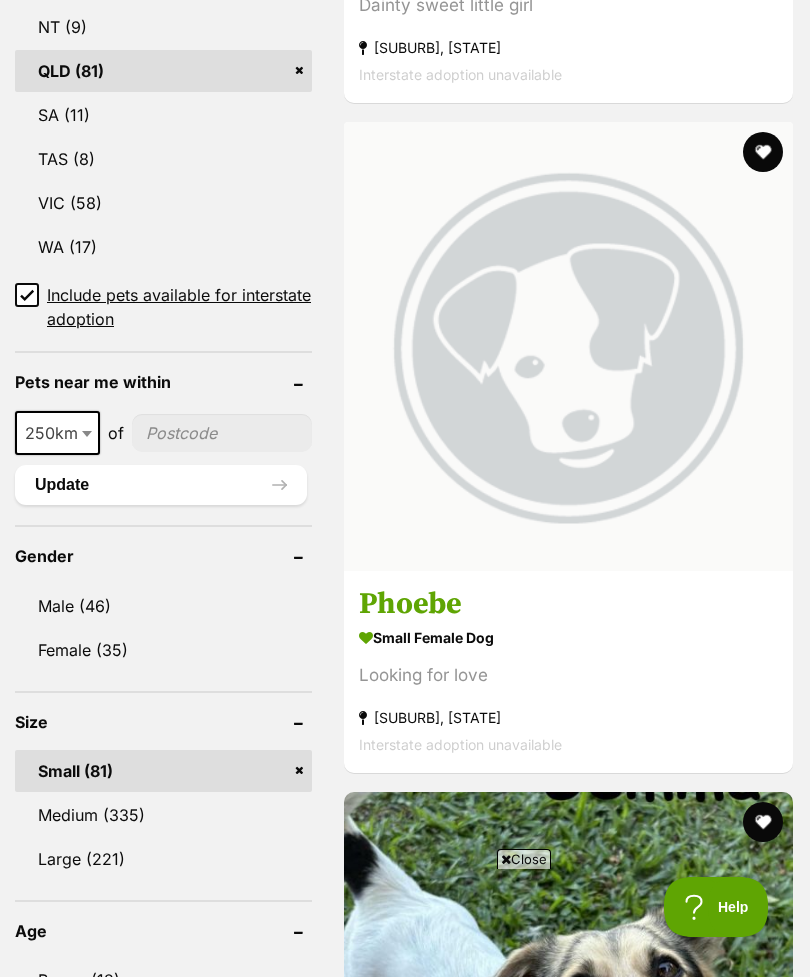 click at bounding box center (222, 433) 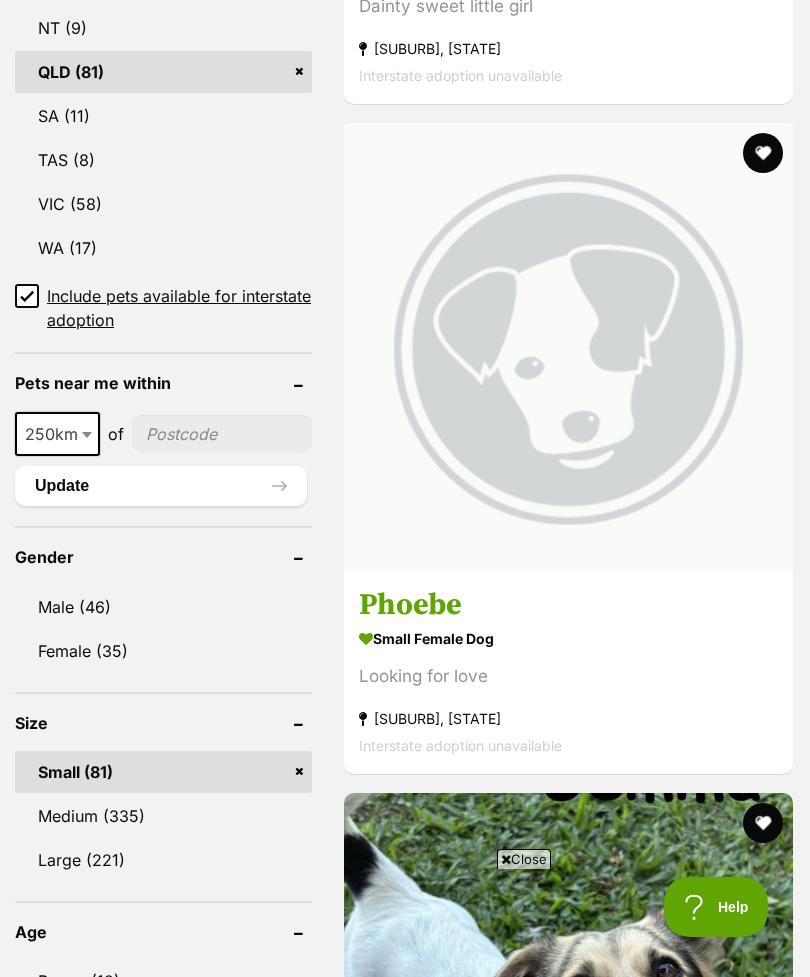 type on "4020" 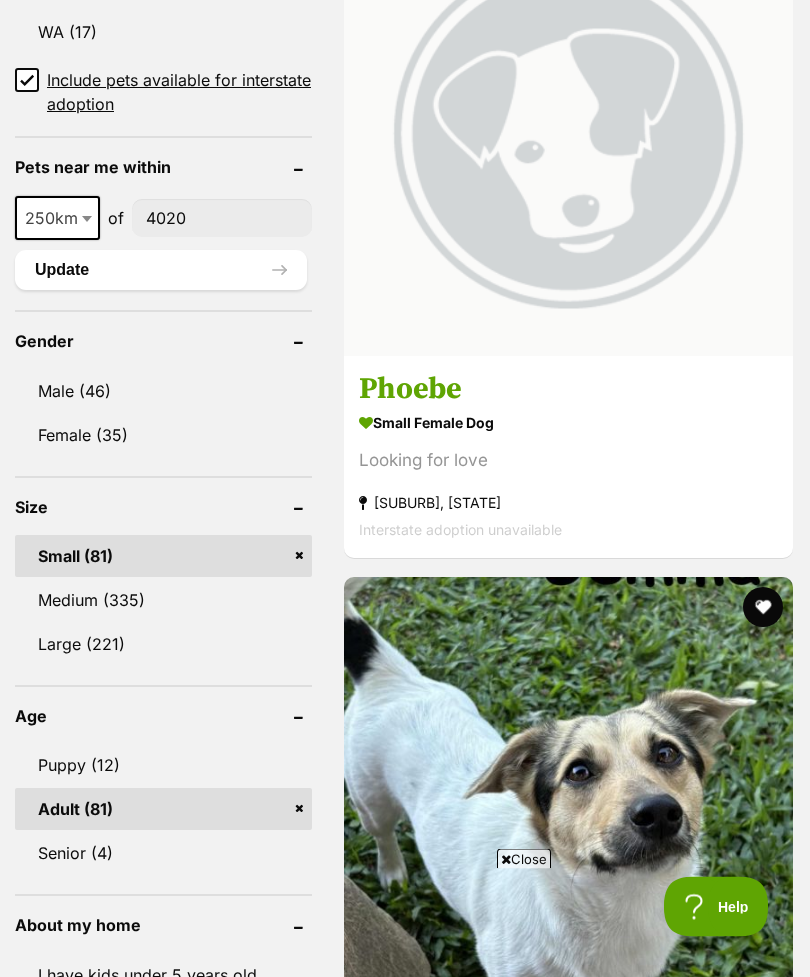 scroll, scrollTop: 1614, scrollLeft: 0, axis: vertical 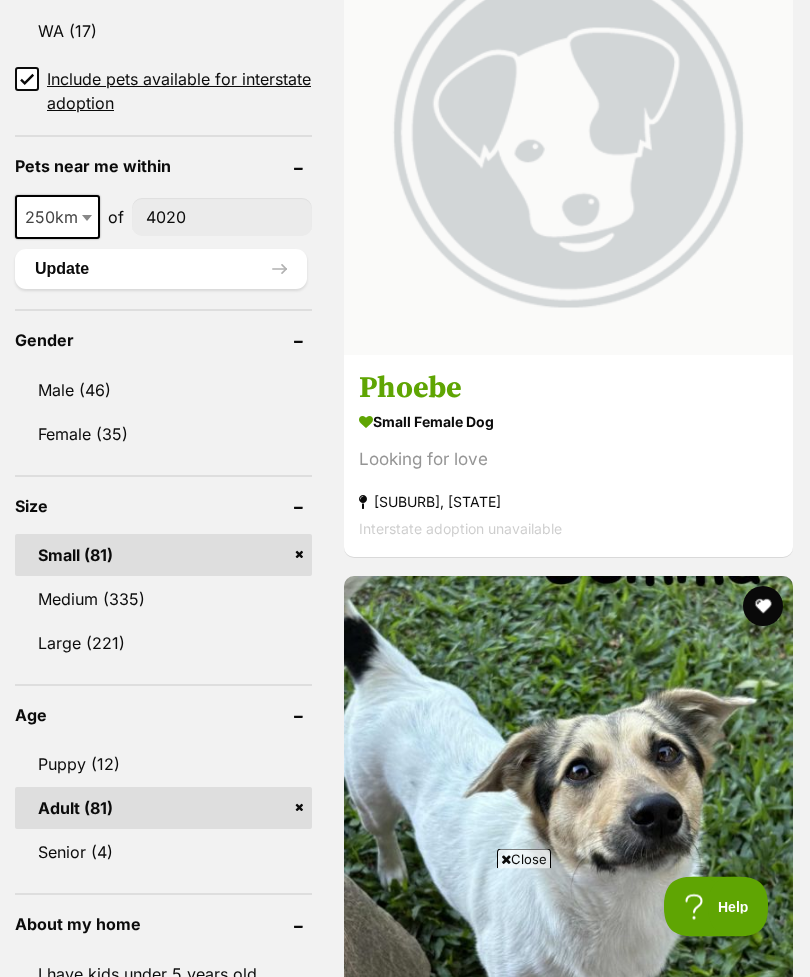 click at bounding box center [568, 131] 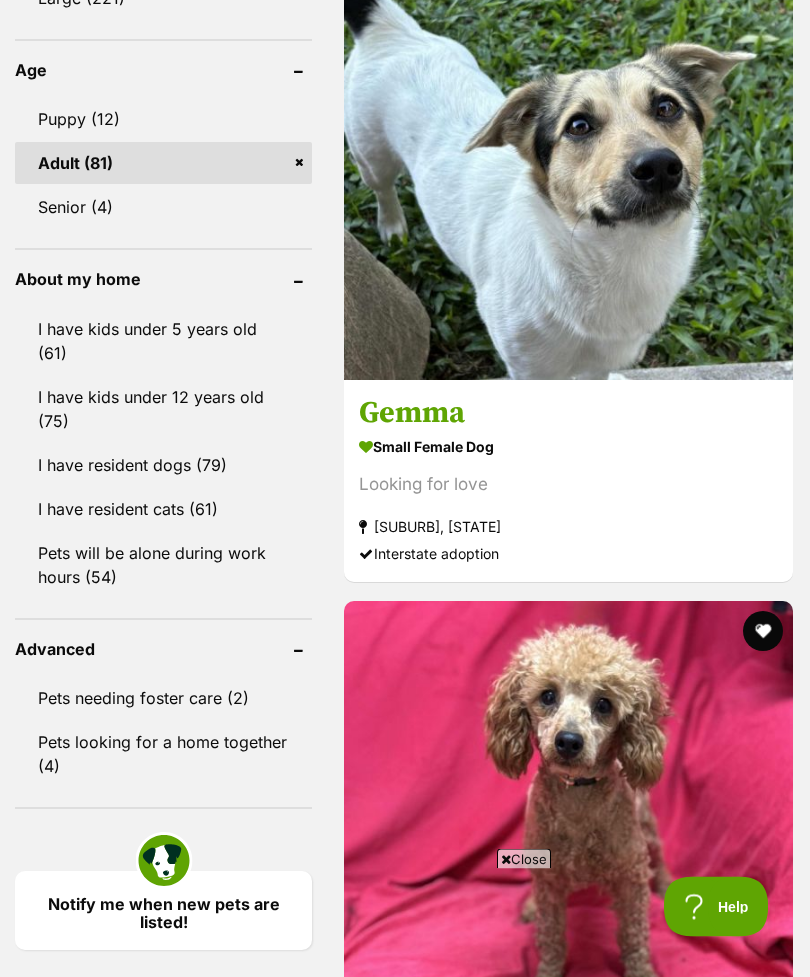 scroll, scrollTop: 2260, scrollLeft: 0, axis: vertical 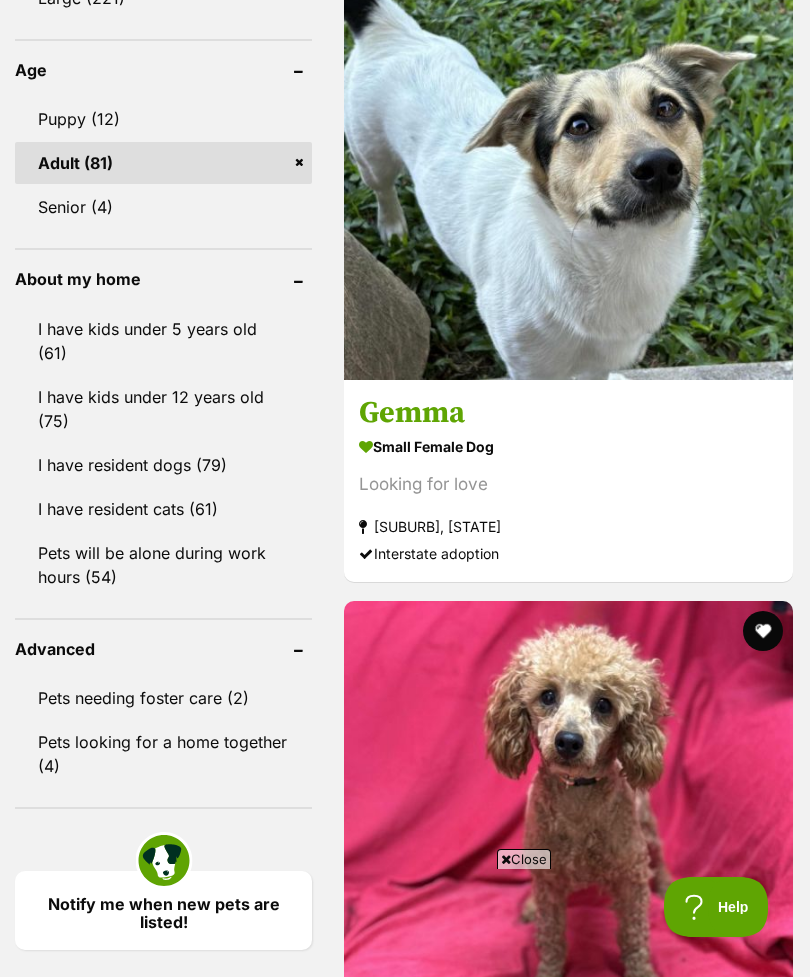 click at bounding box center [568, 155] 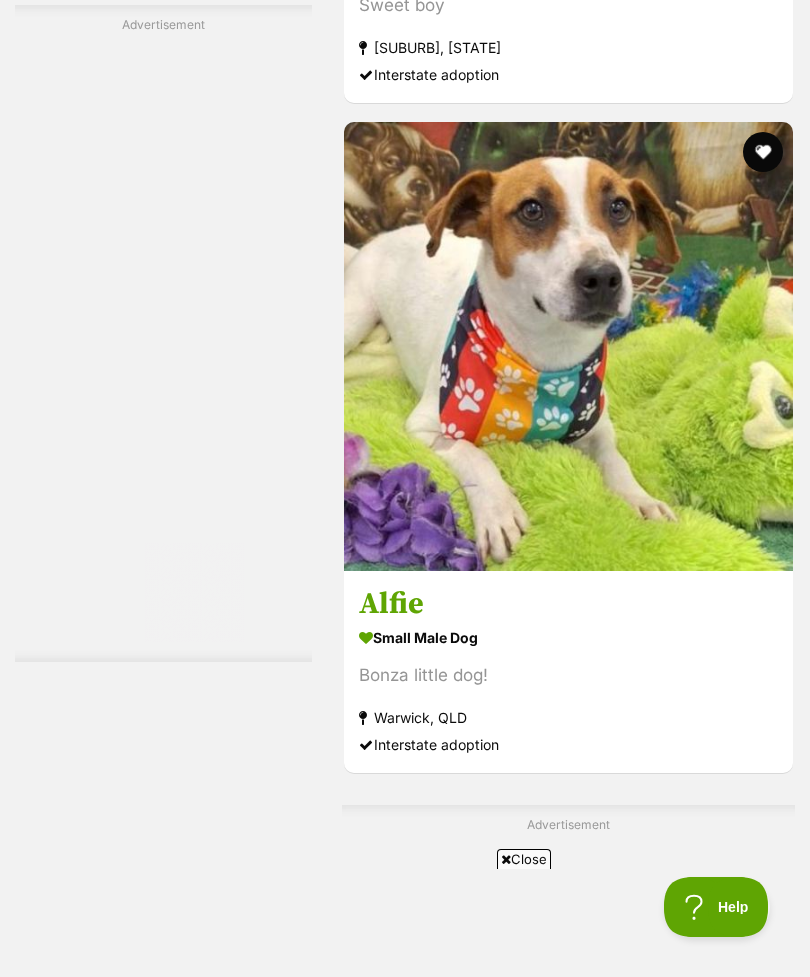 scroll, scrollTop: 13308, scrollLeft: 0, axis: vertical 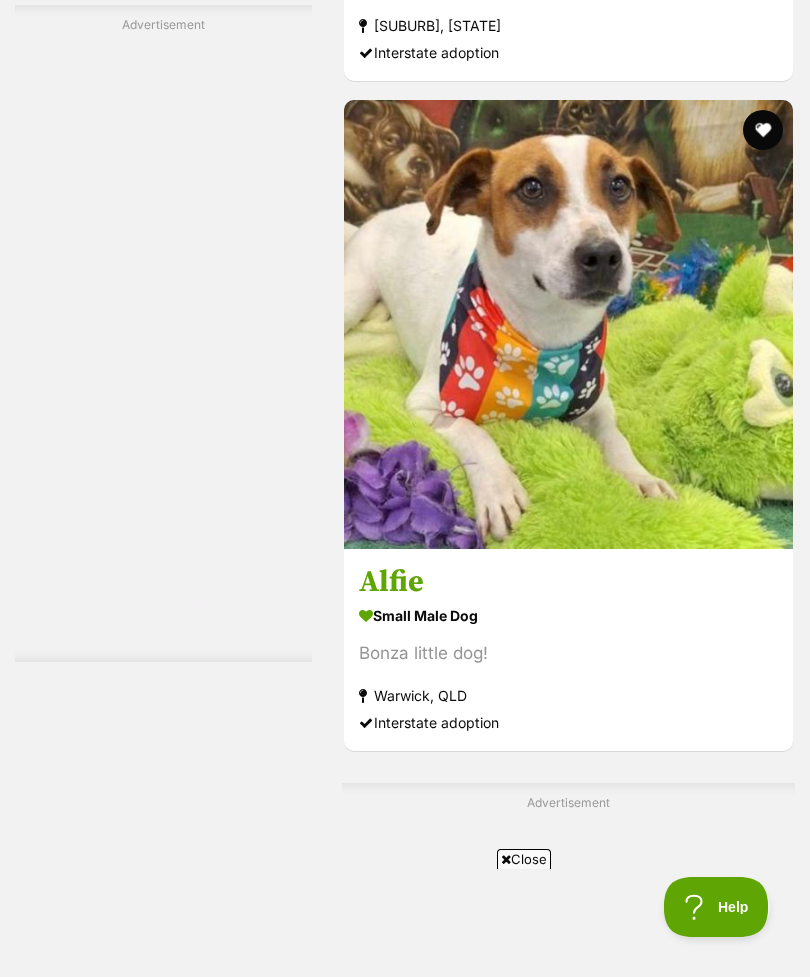 click at bounding box center (568, -346) 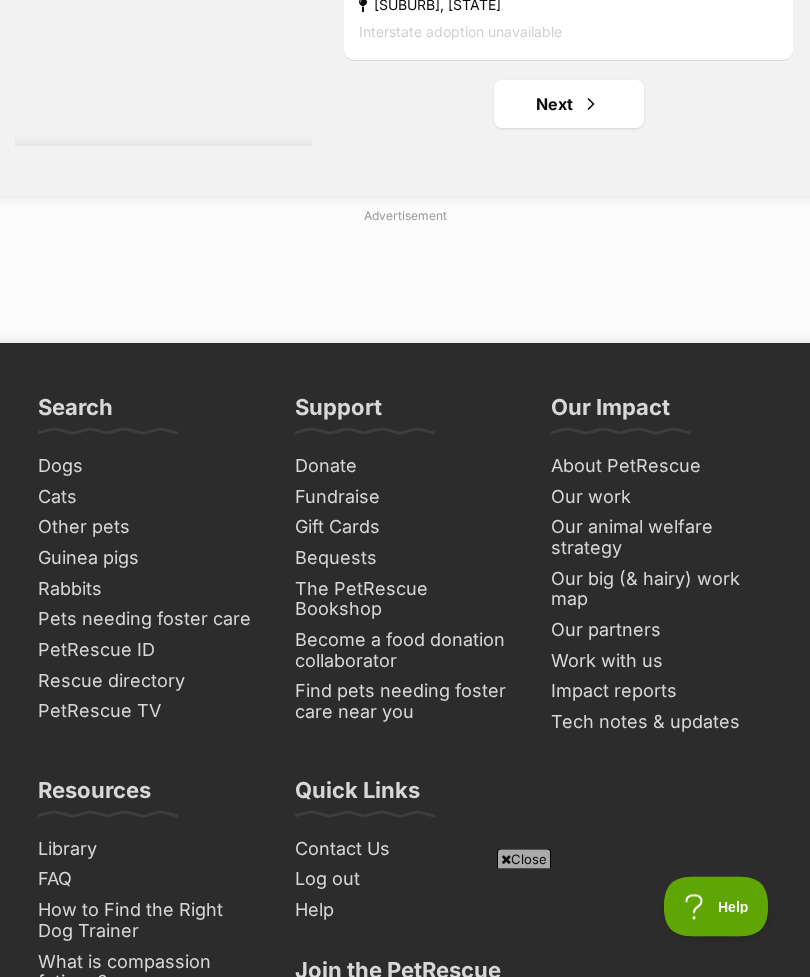 scroll, scrollTop: 15371, scrollLeft: 0, axis: vertical 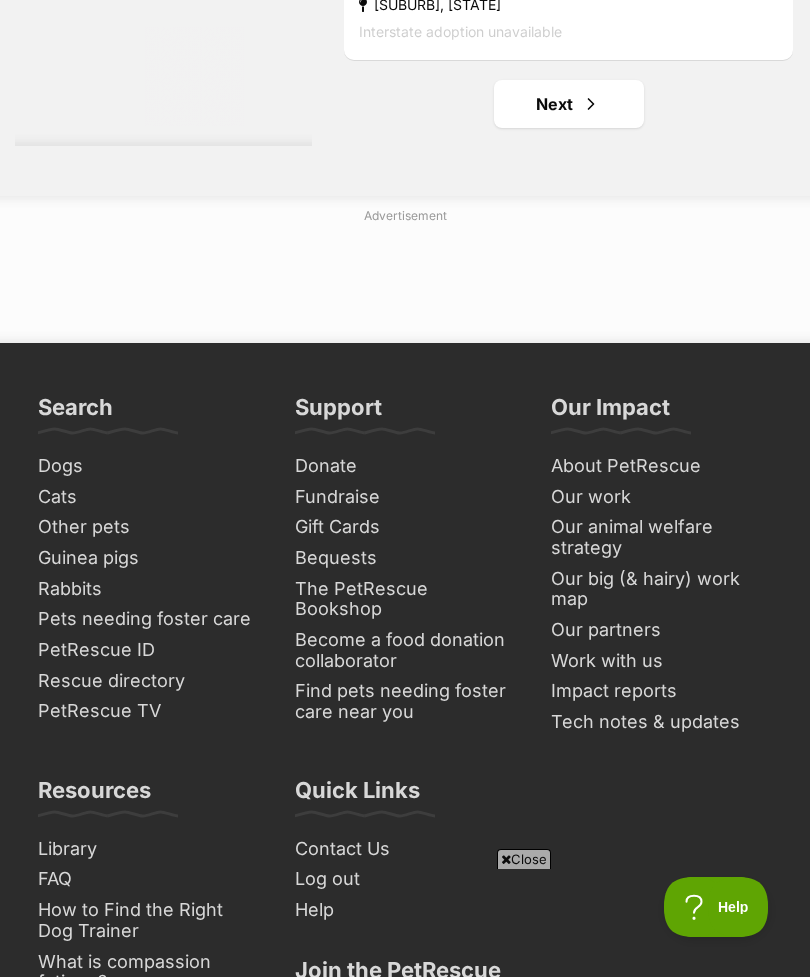 click at bounding box center (568, -367) 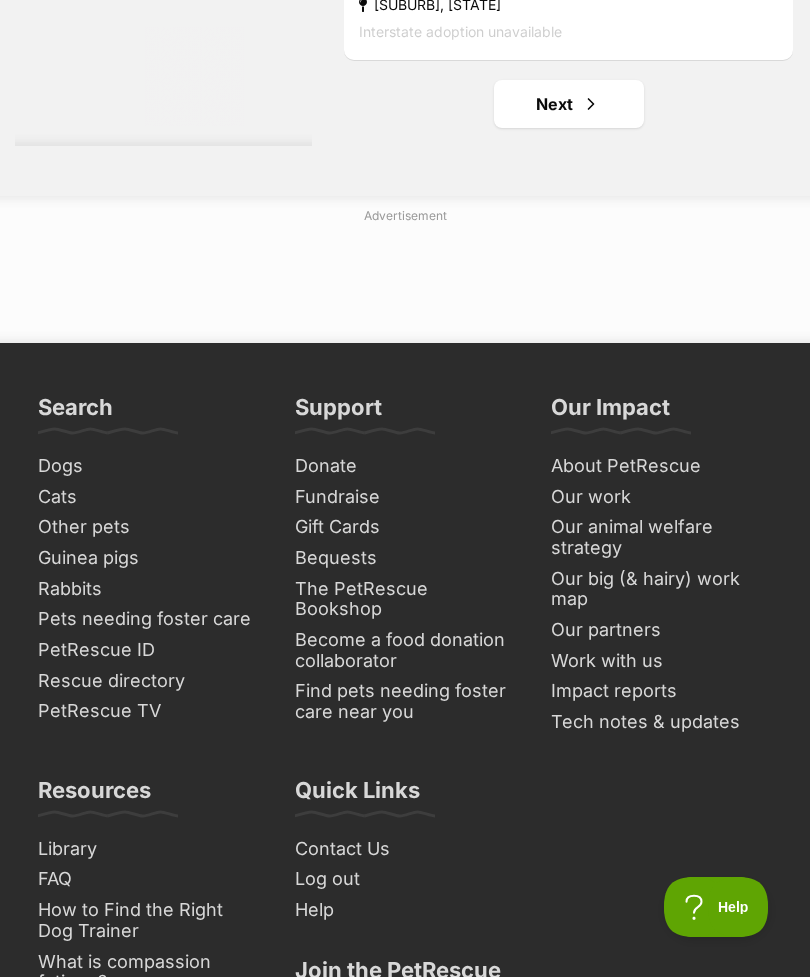 scroll, scrollTop: 15435, scrollLeft: 0, axis: vertical 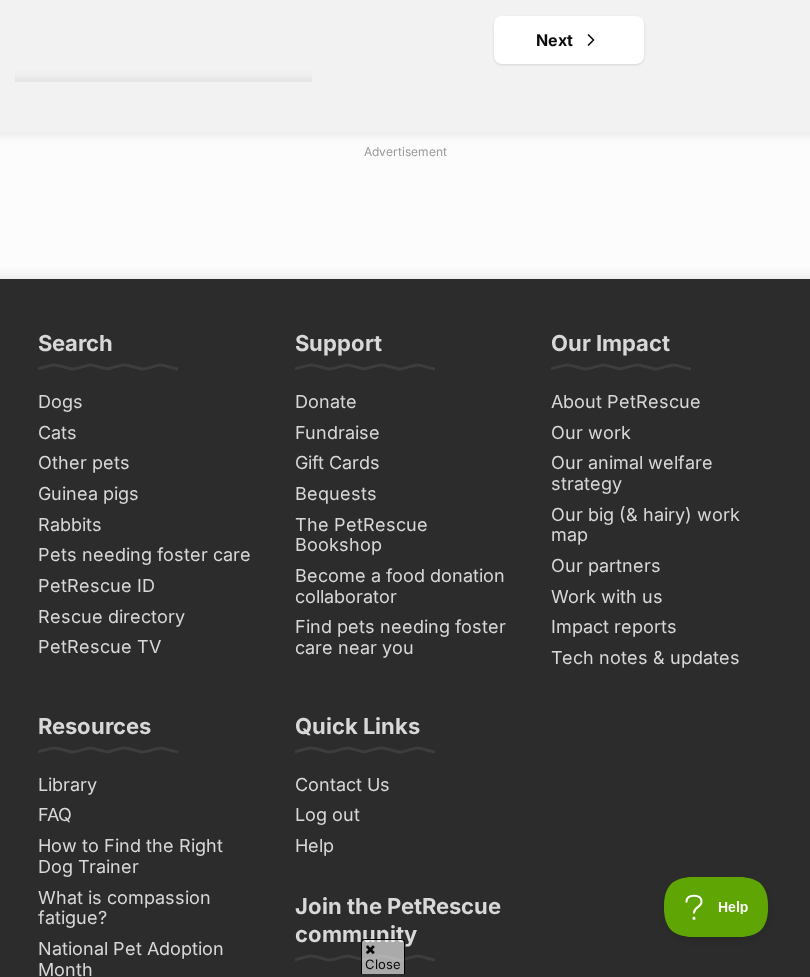 click on "Next" at bounding box center (569, 40) 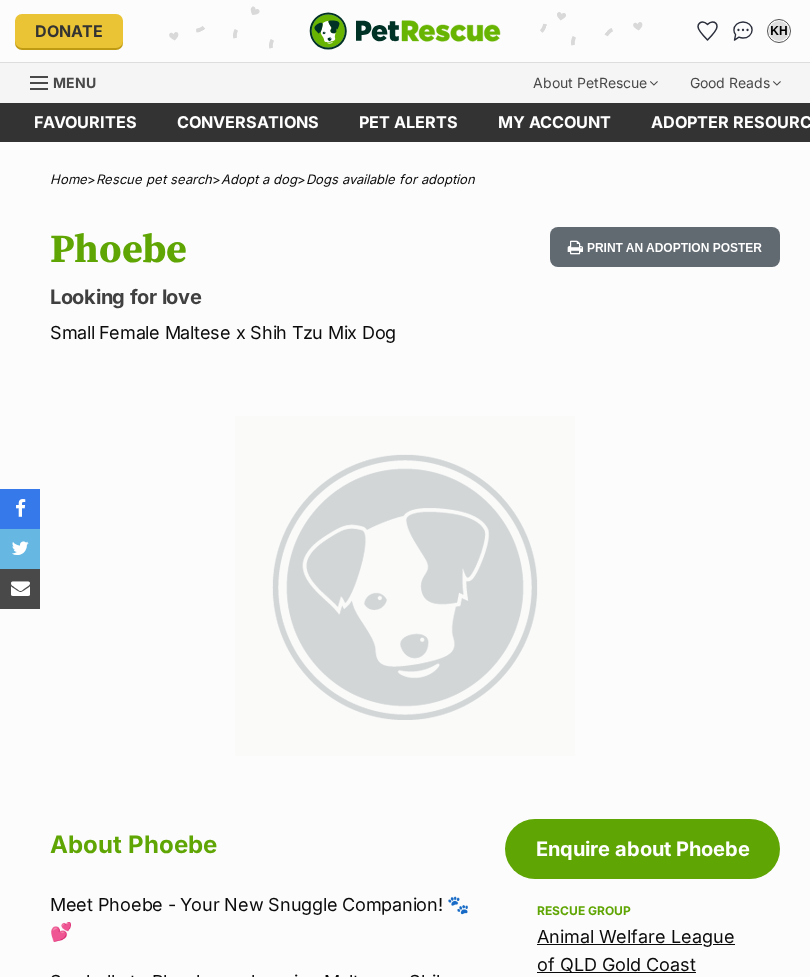 scroll, scrollTop: 0, scrollLeft: 0, axis: both 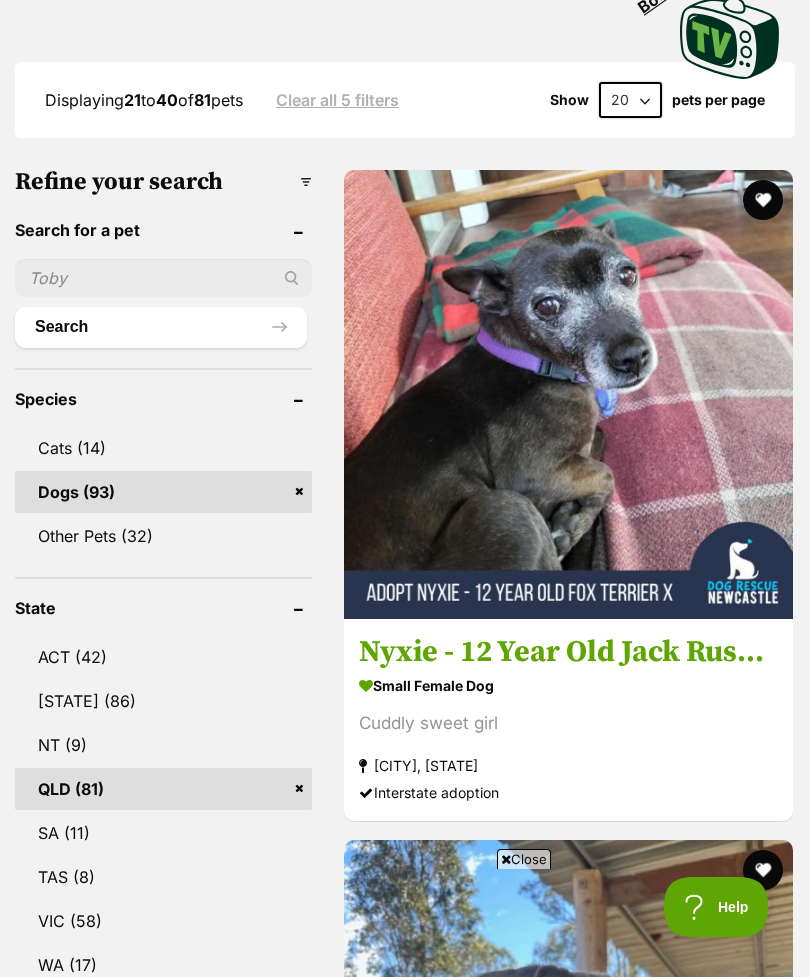 click at bounding box center [568, 394] 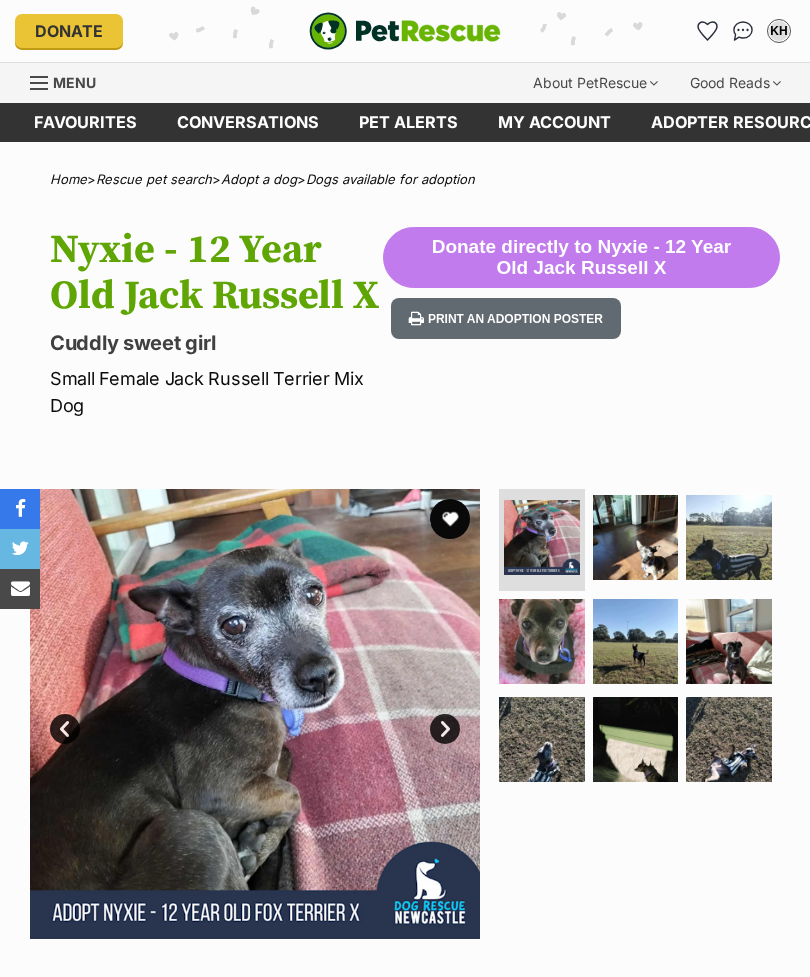 scroll, scrollTop: 0, scrollLeft: 0, axis: both 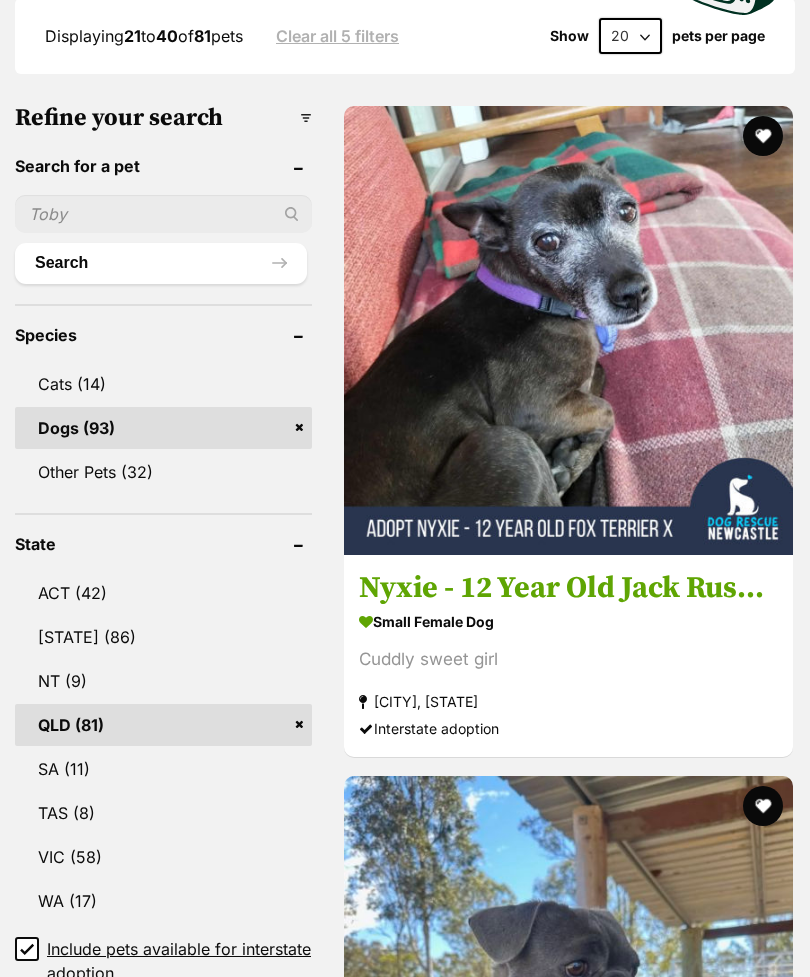 click at bounding box center [763, 136] 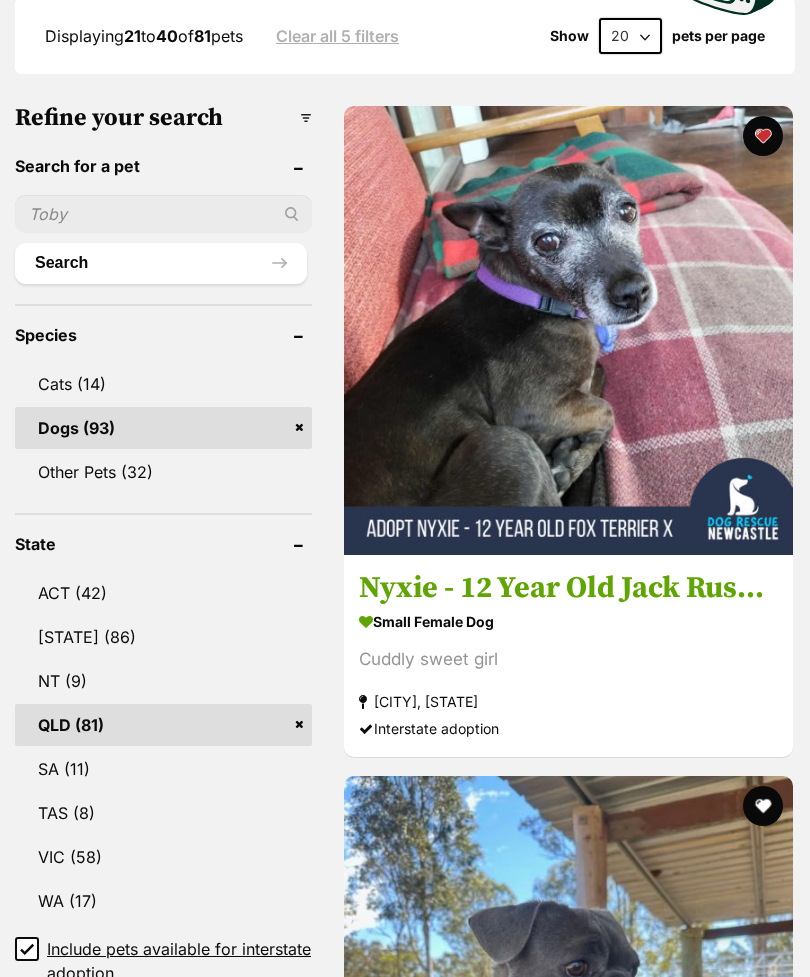 scroll, scrollTop: 0, scrollLeft: 0, axis: both 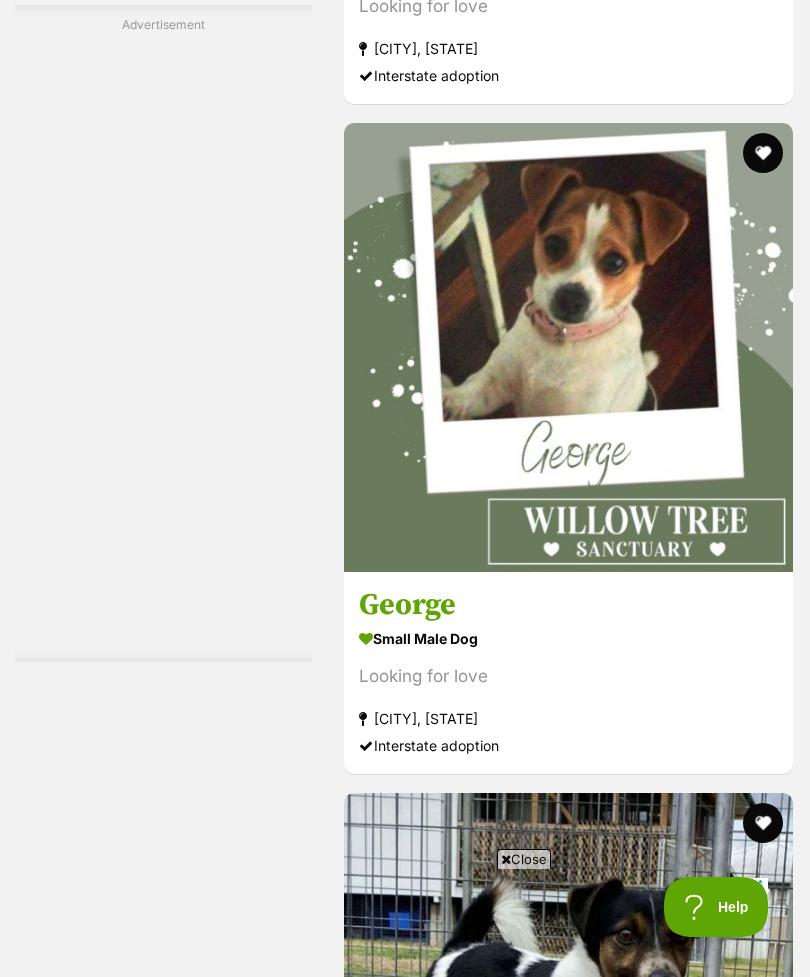 click at bounding box center [568, -323] 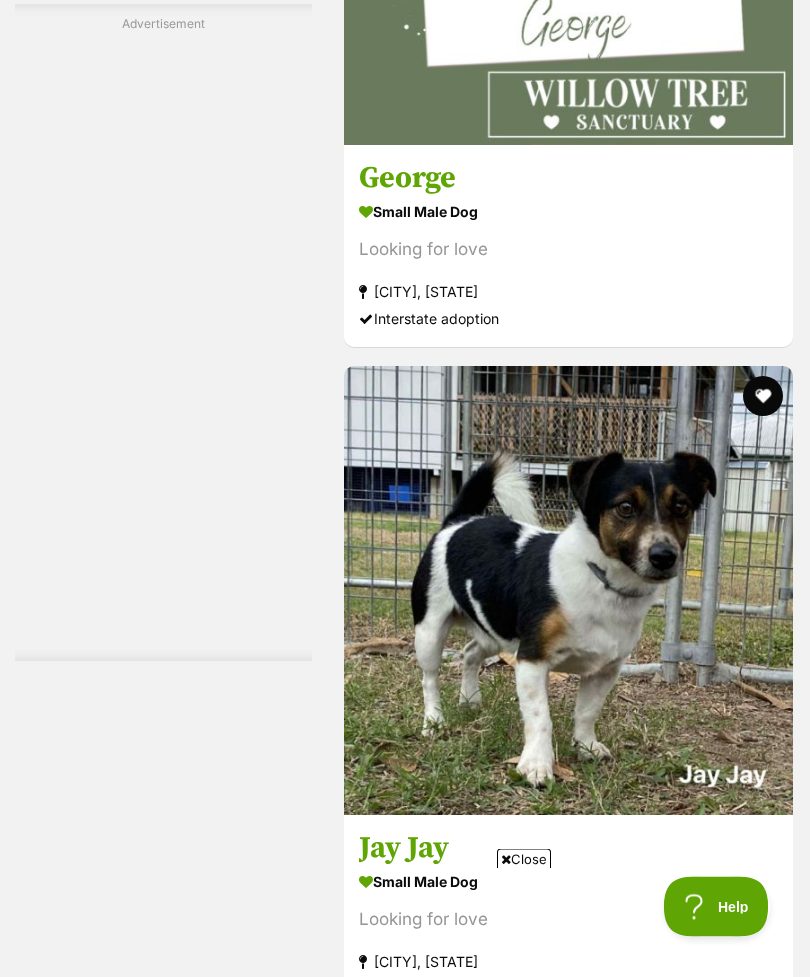 scroll, scrollTop: 0, scrollLeft: 0, axis: both 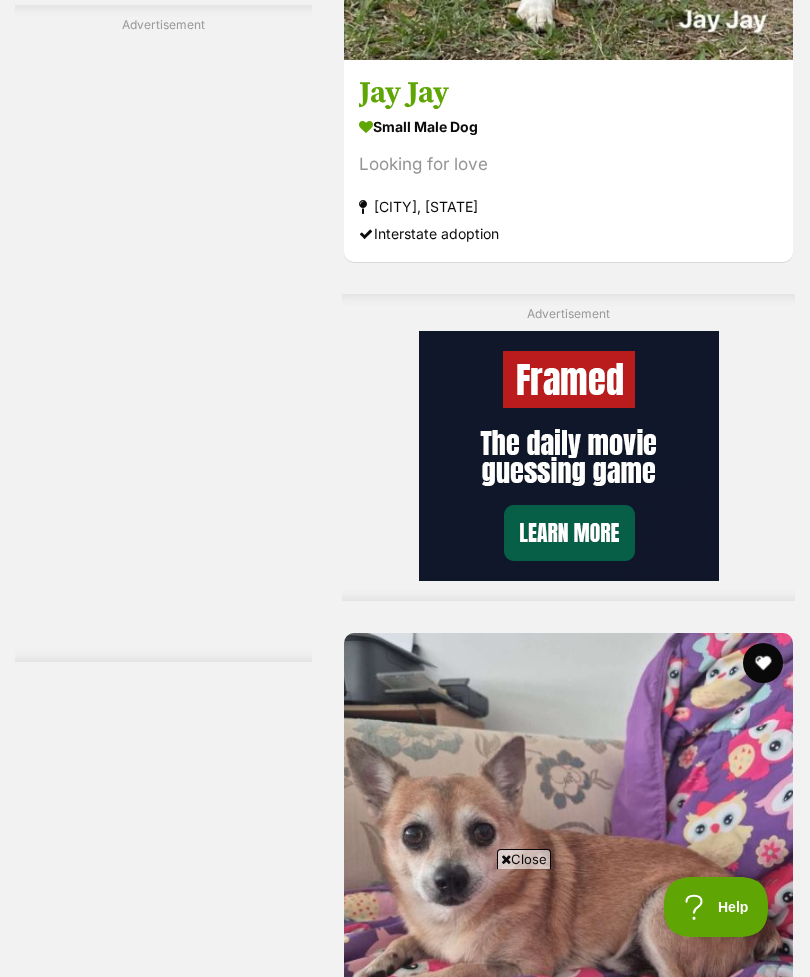 click at bounding box center [568, -165] 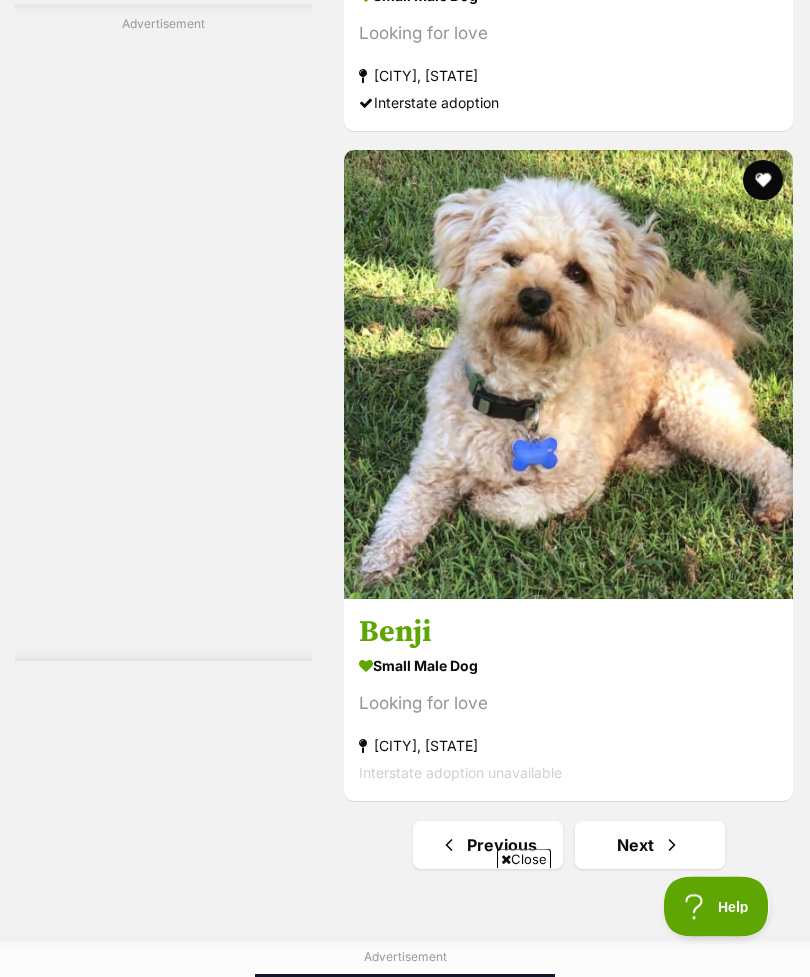 scroll, scrollTop: 14357, scrollLeft: 0, axis: vertical 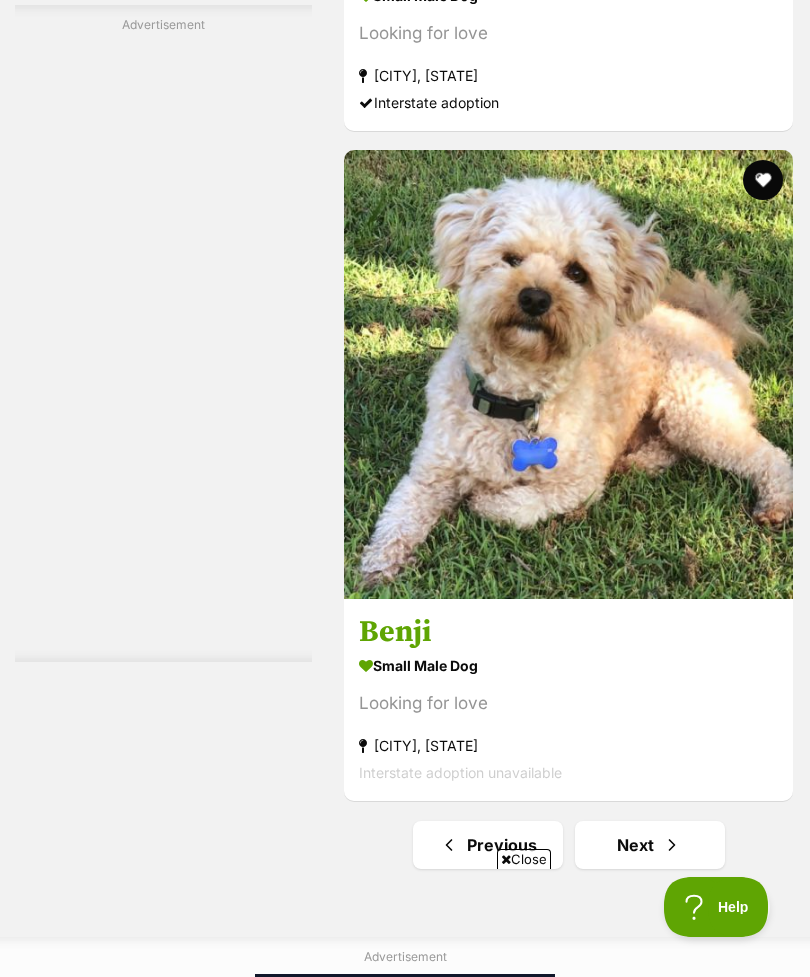 click at bounding box center [568, -296] 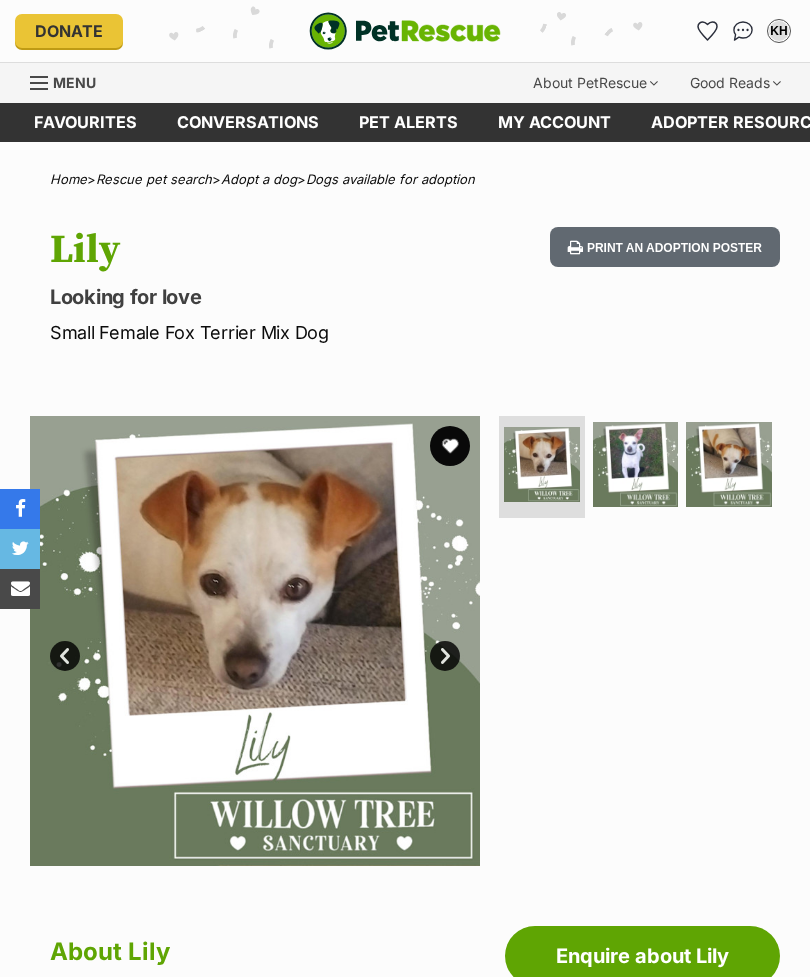 scroll, scrollTop: 241, scrollLeft: 0, axis: vertical 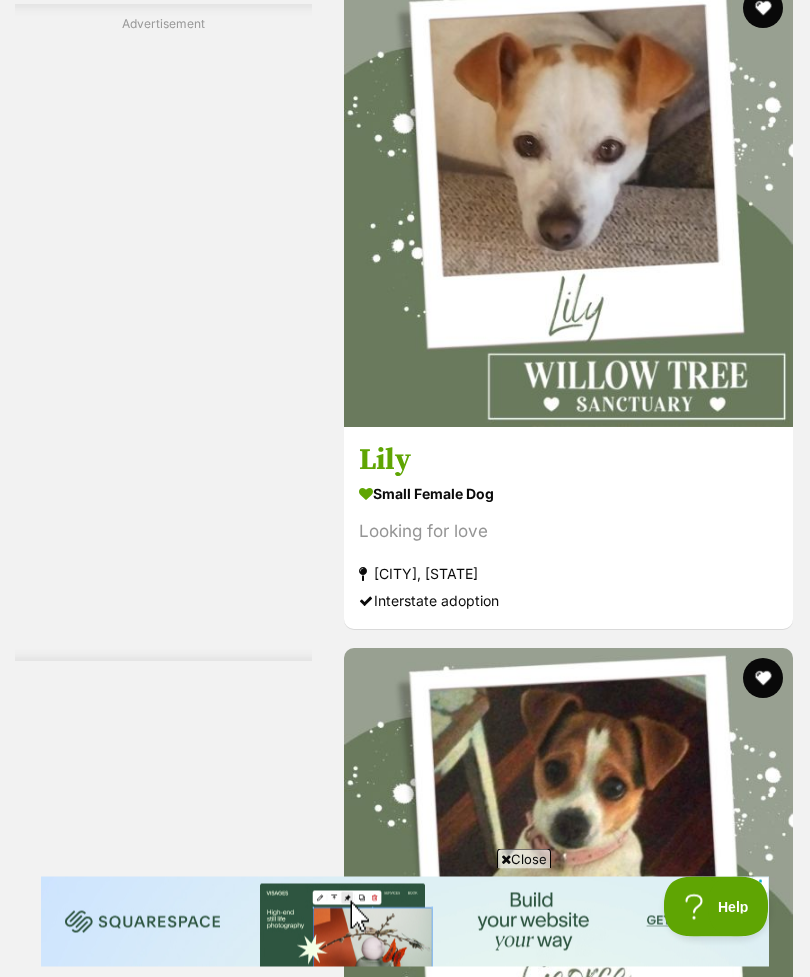 click at bounding box center (763, 2721) 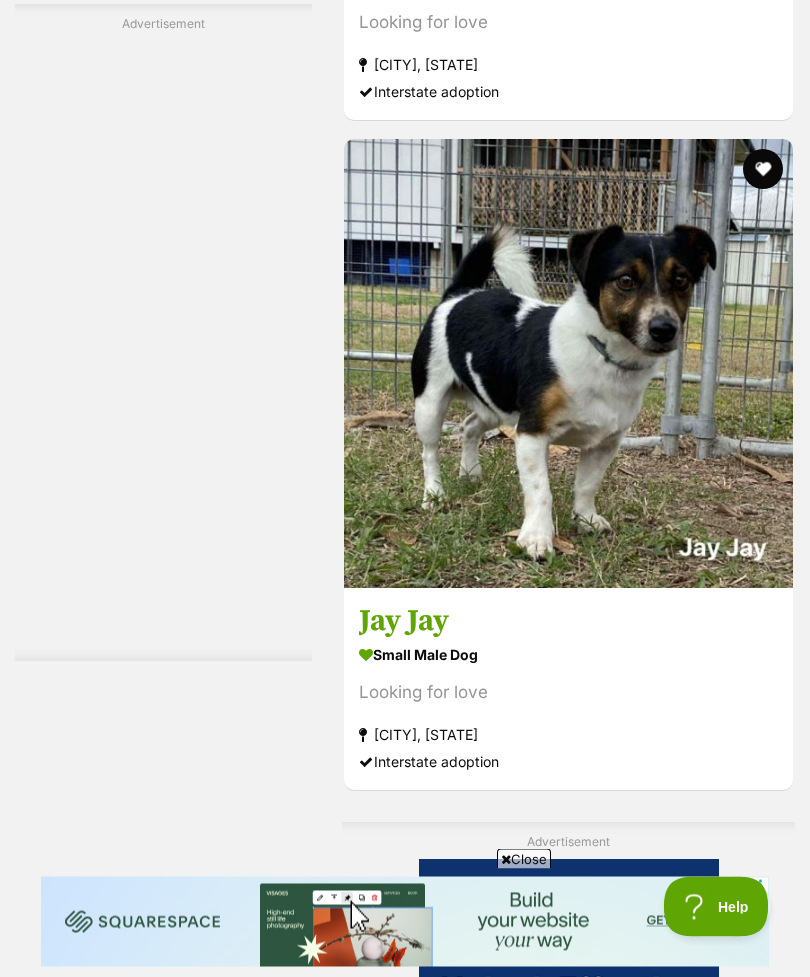 scroll, scrollTop: 12676, scrollLeft: 0, axis: vertical 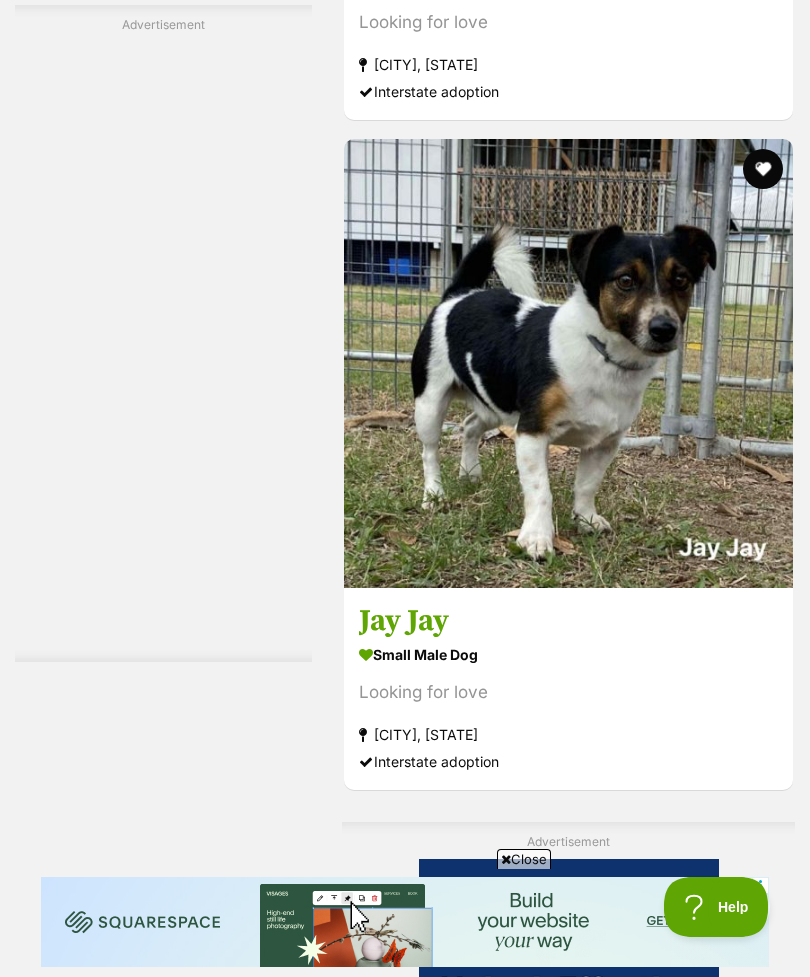 click on "Next" at bounding box center (650, 2876) 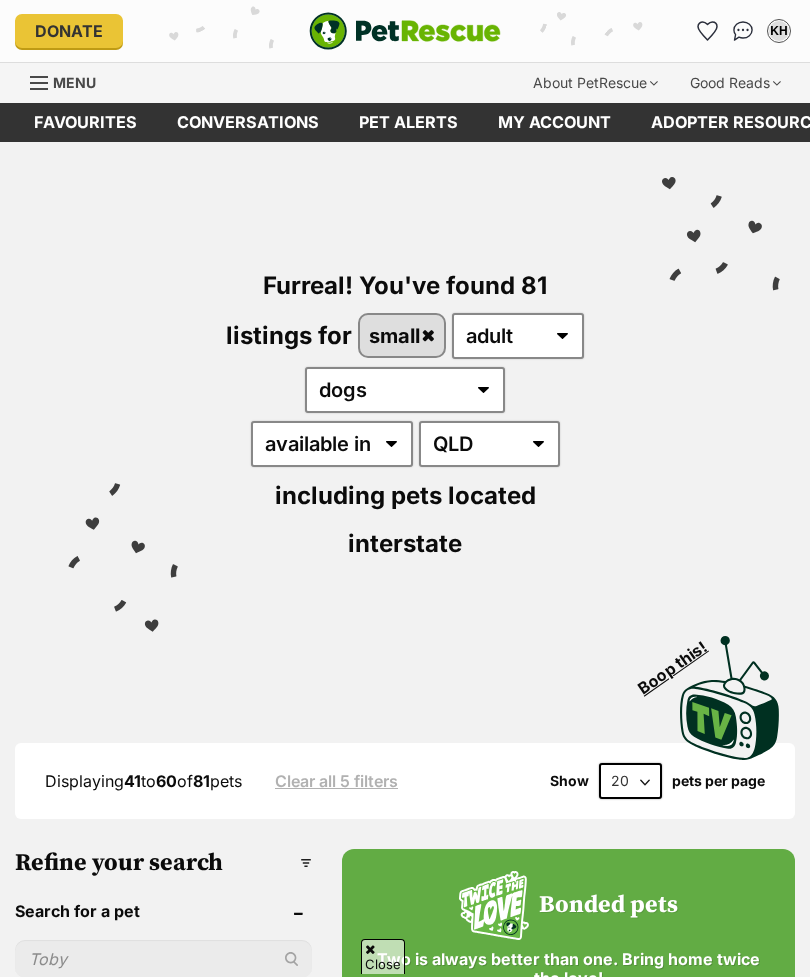 scroll, scrollTop: 521, scrollLeft: 0, axis: vertical 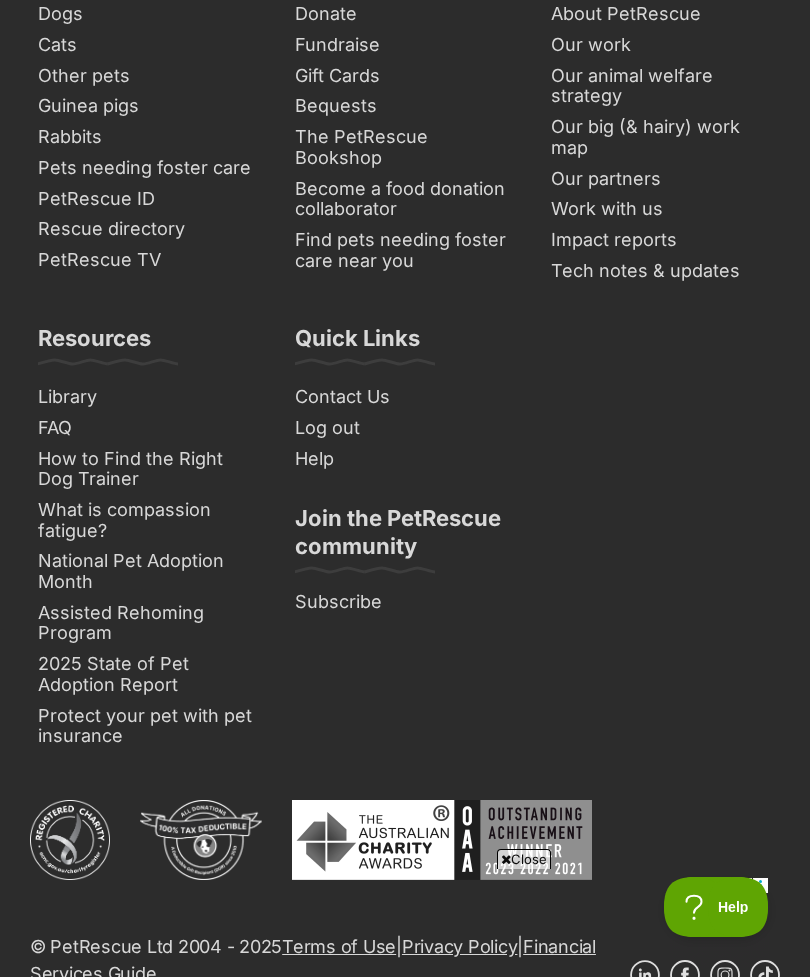click on "Next" at bounding box center (650, -537) 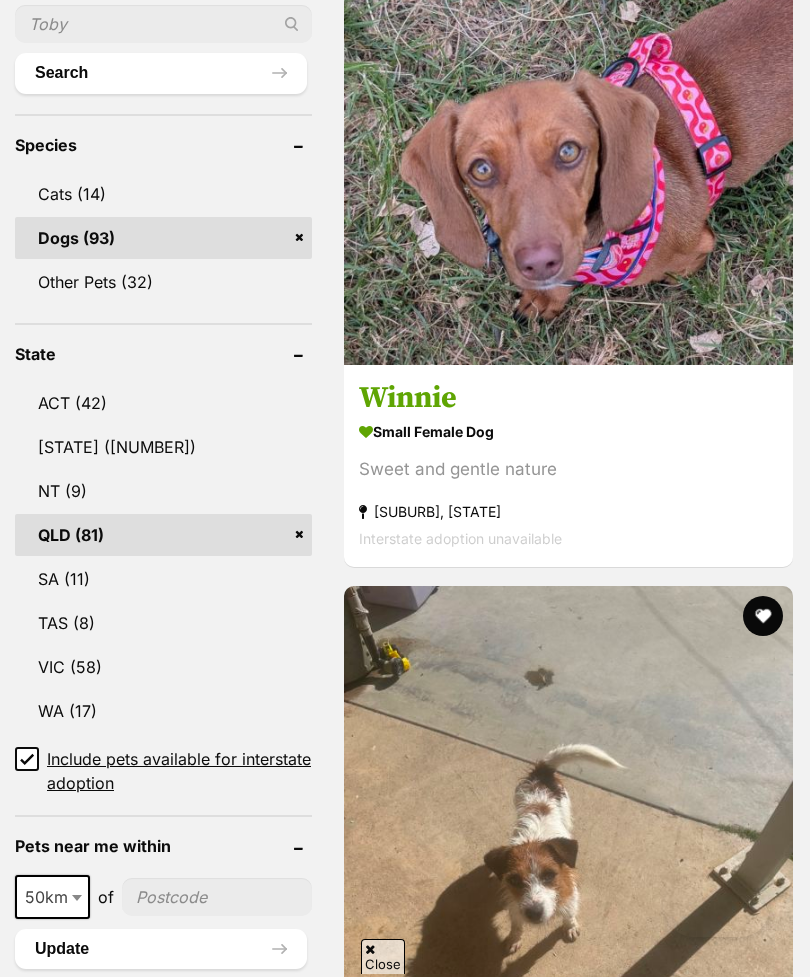 scroll, scrollTop: 1141, scrollLeft: 0, axis: vertical 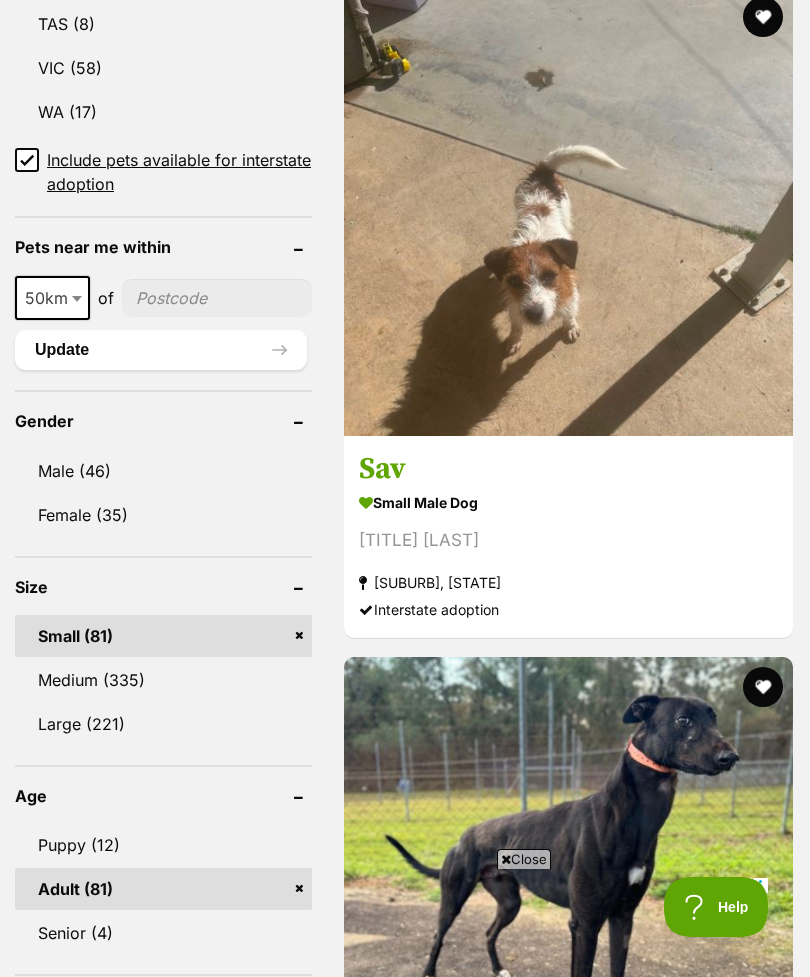 click at bounding box center (568, 211) 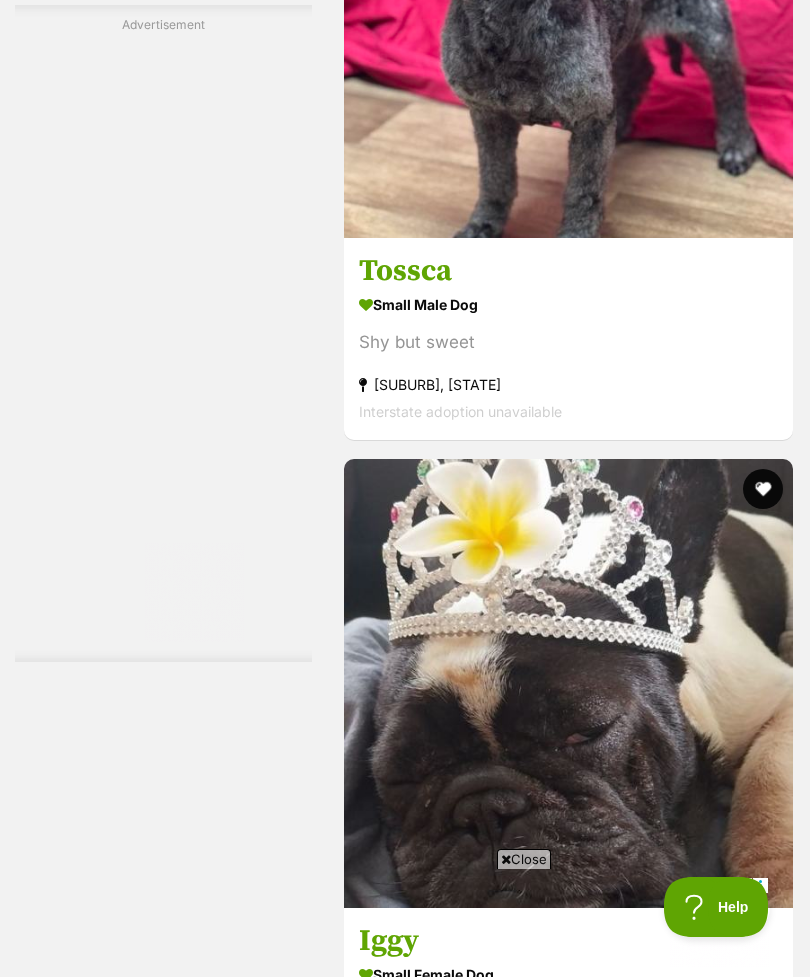 scroll, scrollTop: 9834, scrollLeft: 0, axis: vertical 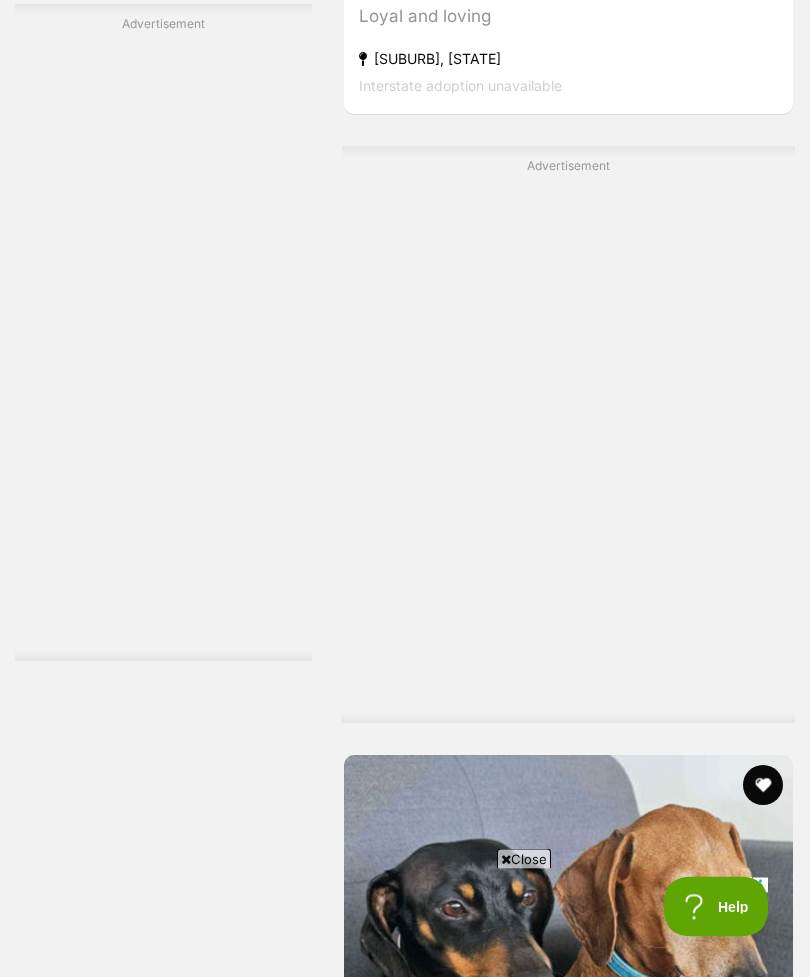 click at bounding box center (763, -506) 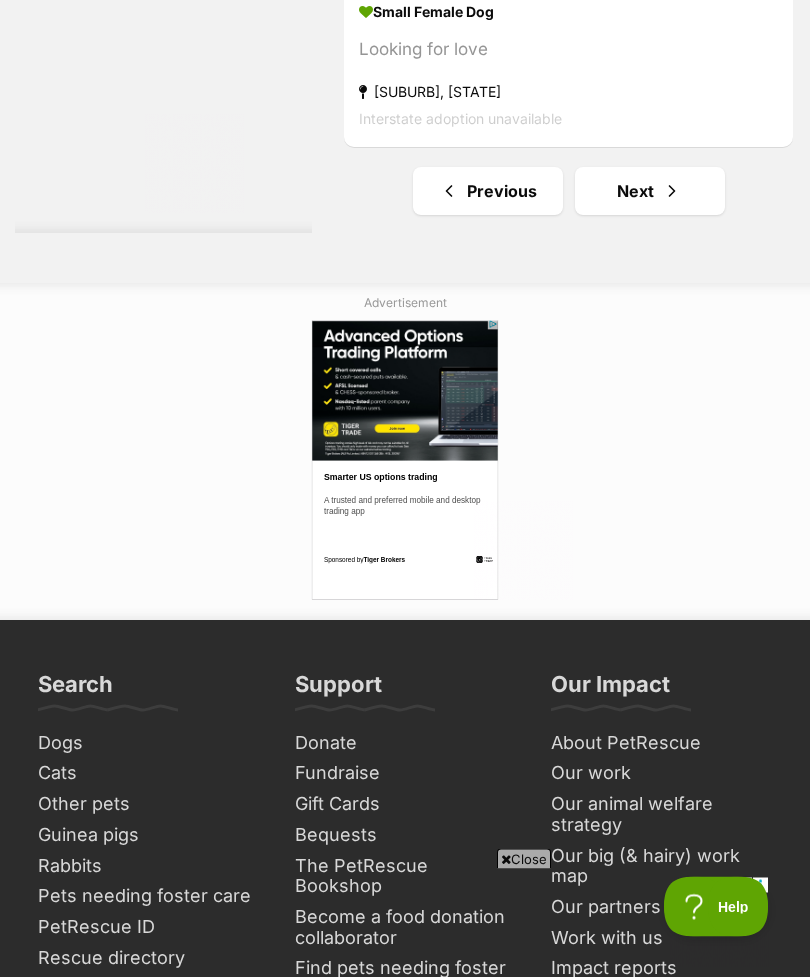 scroll, scrollTop: 15281, scrollLeft: 0, axis: vertical 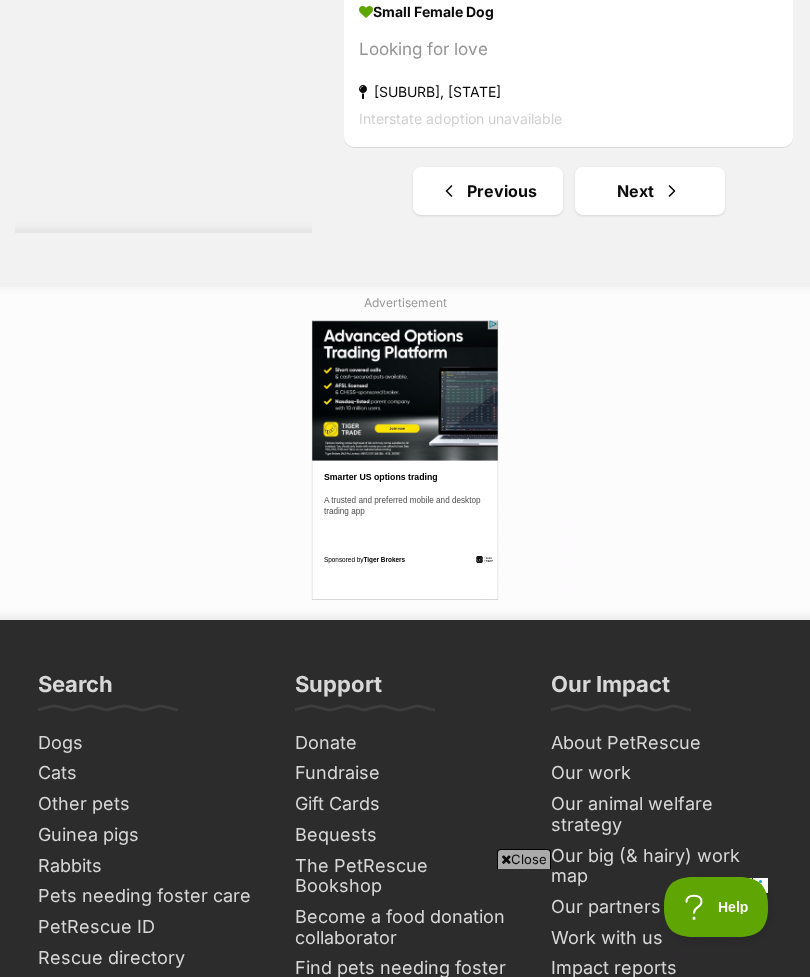 click at bounding box center (568, -280) 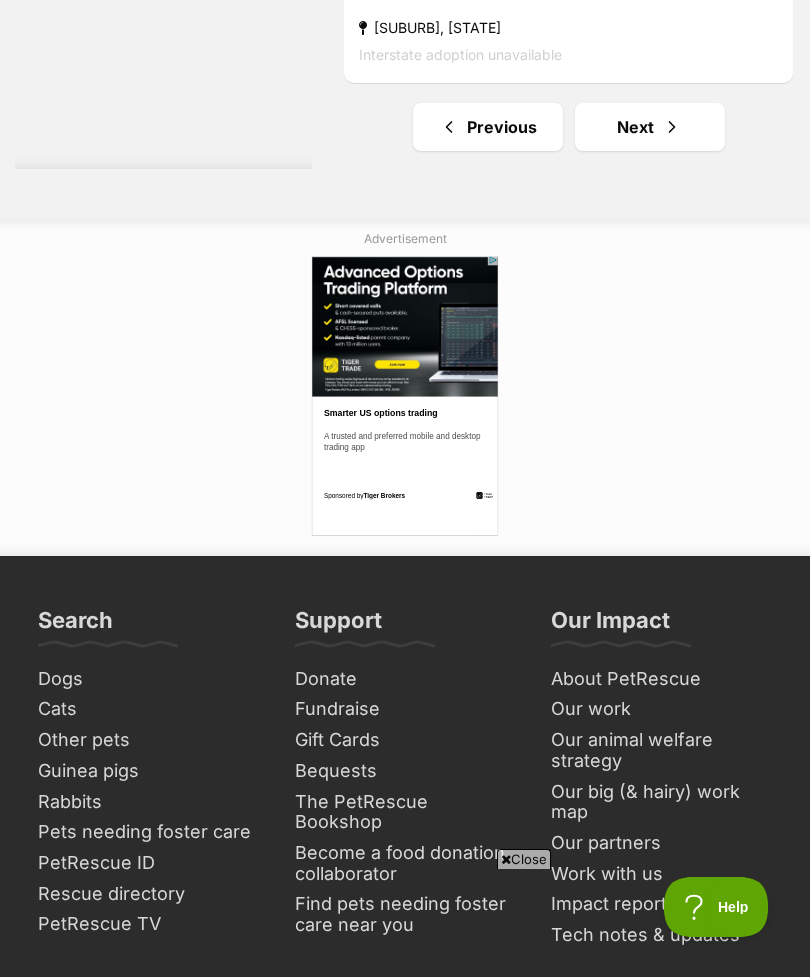 scroll, scrollTop: 0, scrollLeft: 0, axis: both 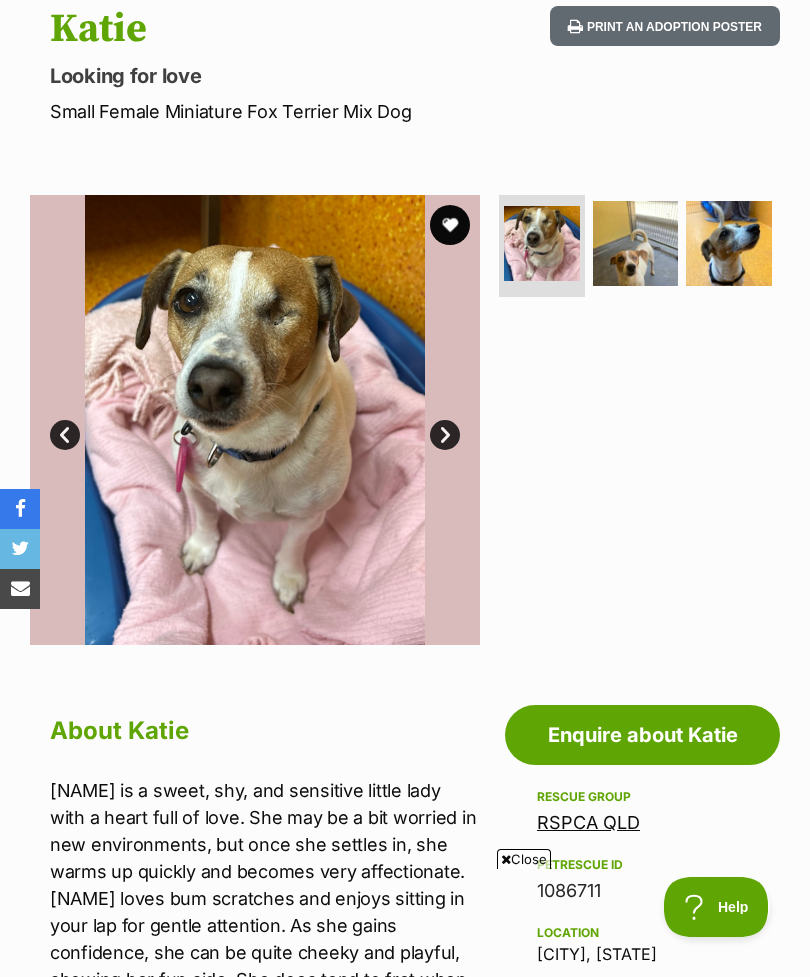 click on "Next" at bounding box center (445, 435) 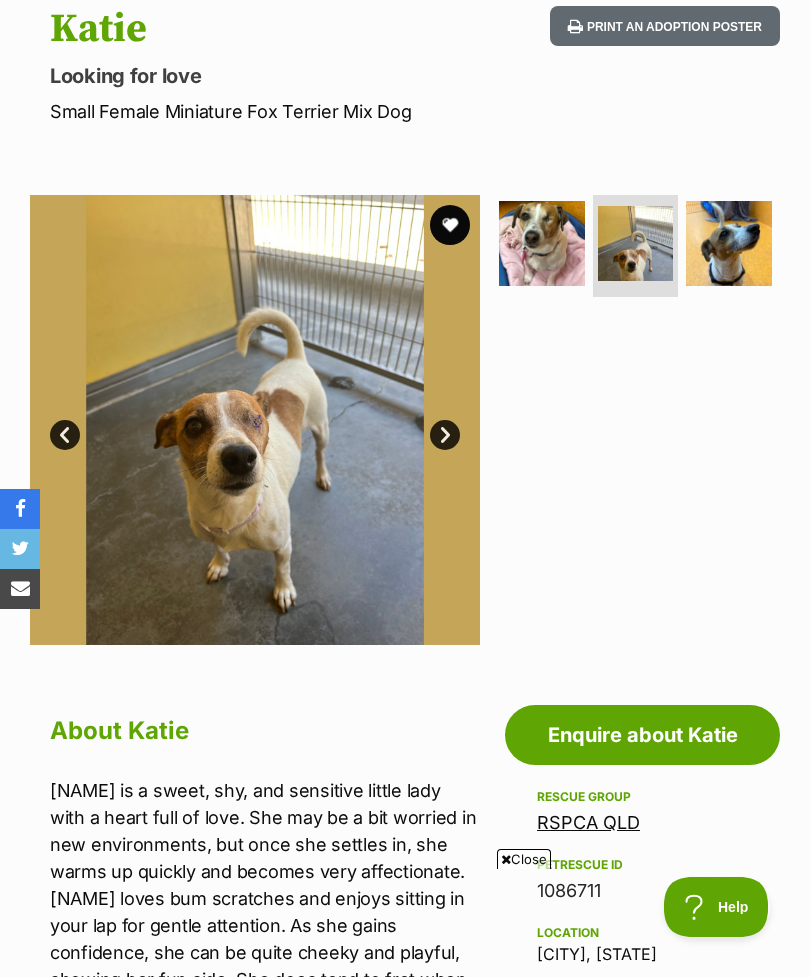 click on "Next" at bounding box center (445, 435) 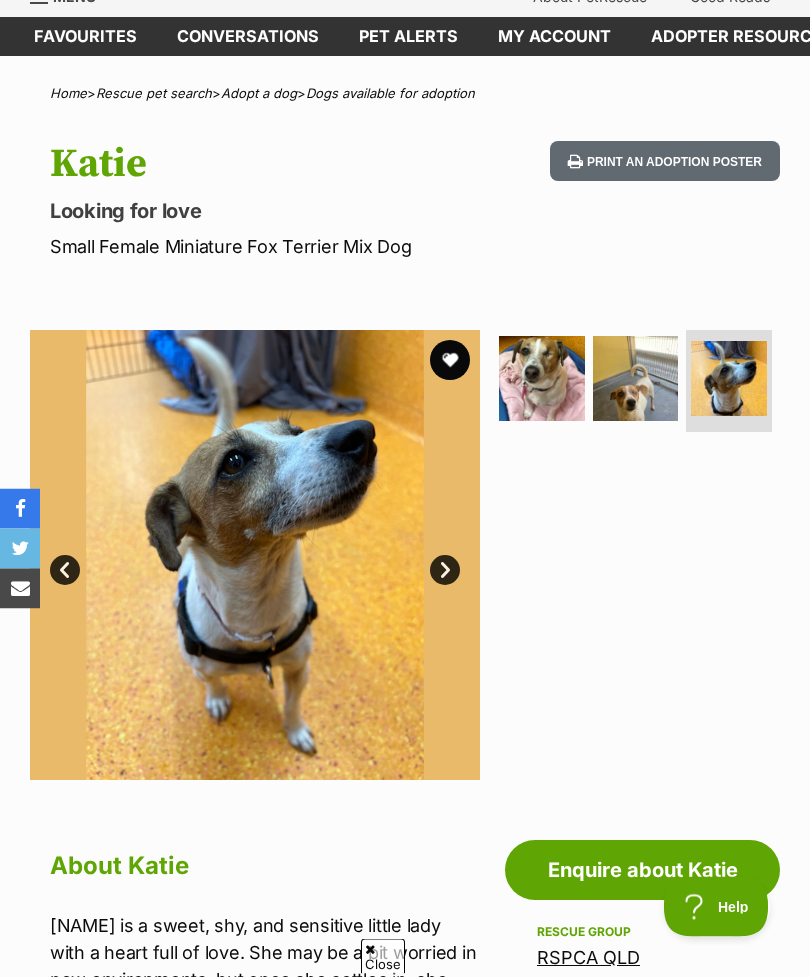 scroll, scrollTop: 86, scrollLeft: 0, axis: vertical 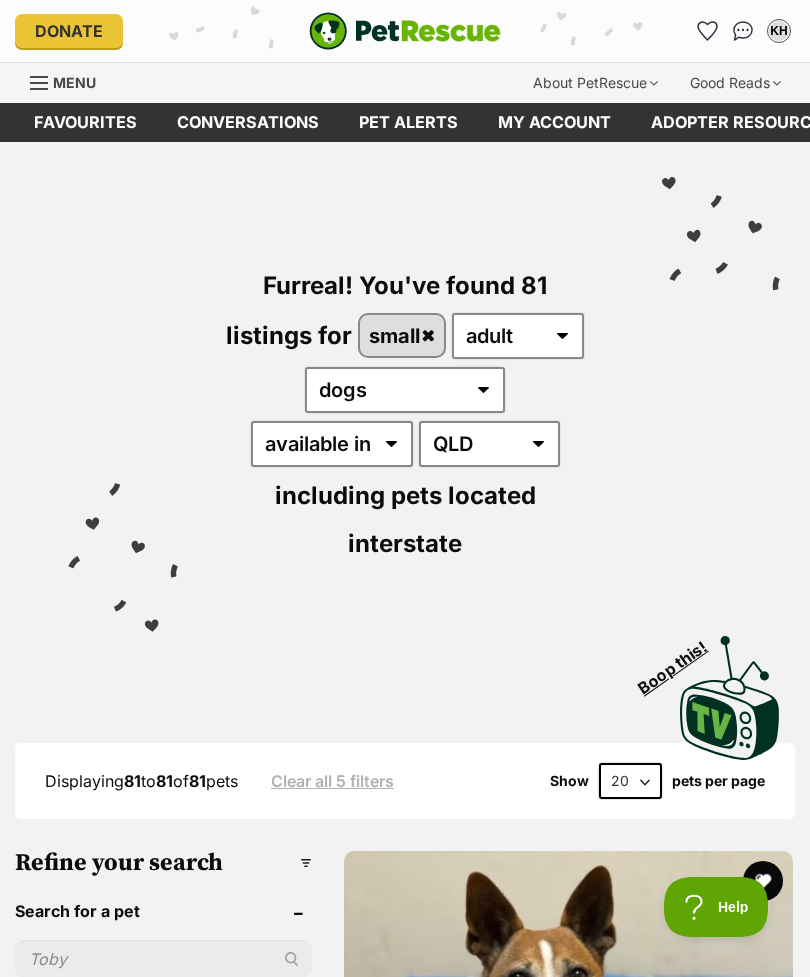 click 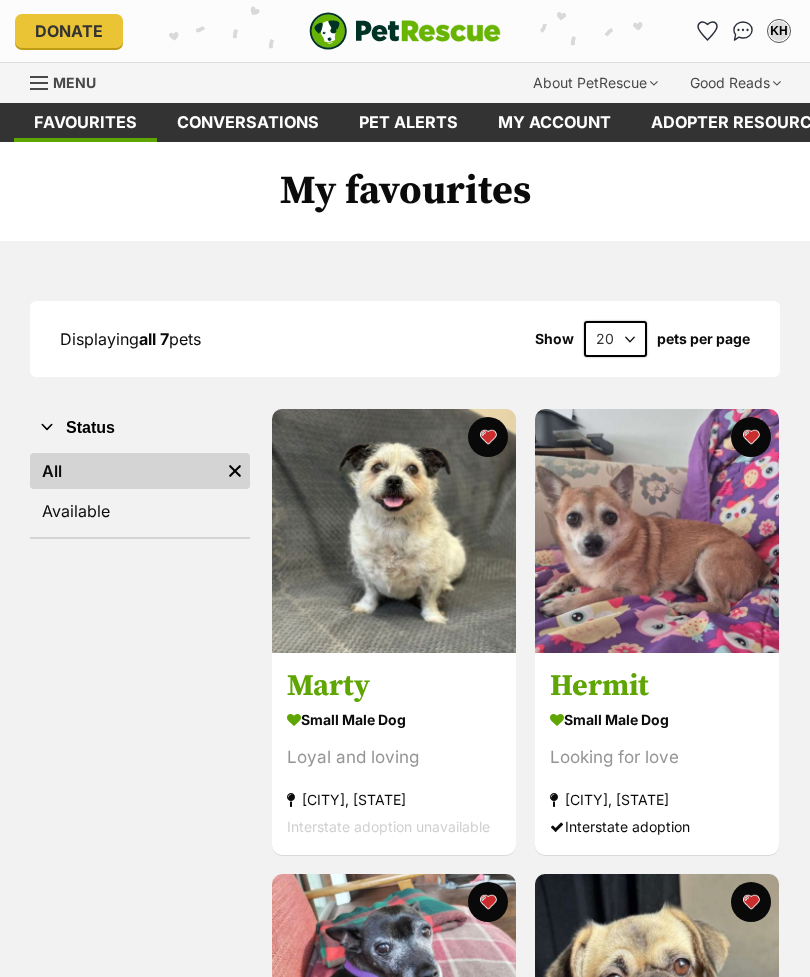 scroll, scrollTop: 0, scrollLeft: 0, axis: both 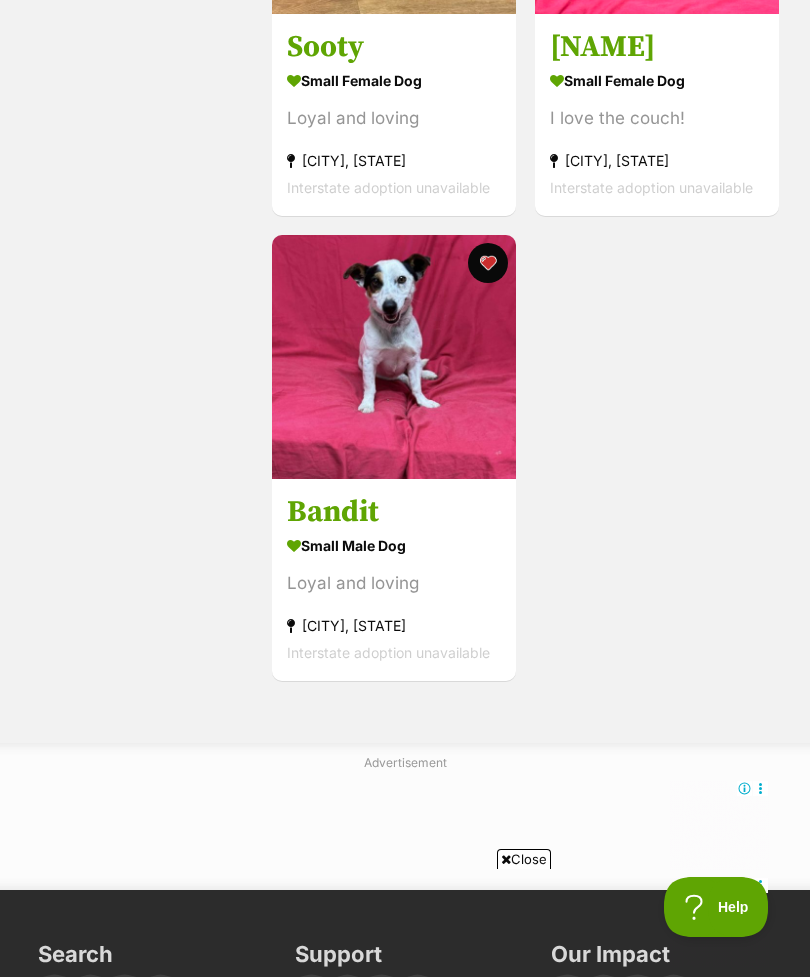 click at bounding box center [488, 263] 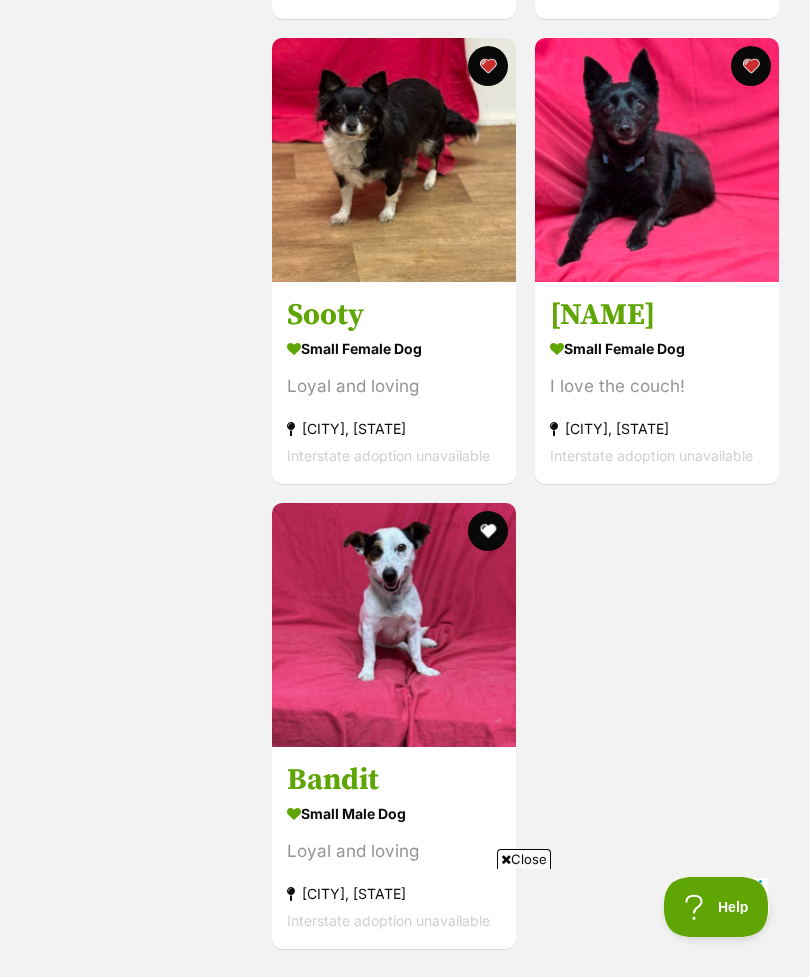 scroll, scrollTop: 1224, scrollLeft: 0, axis: vertical 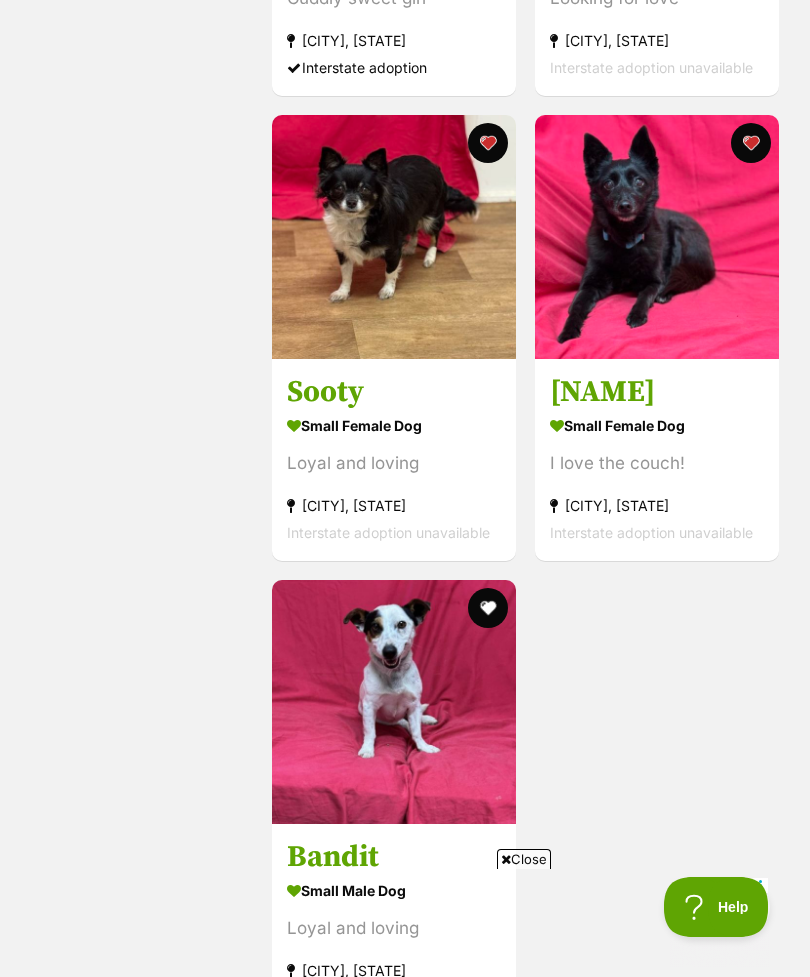 click at bounding box center [657, 237] 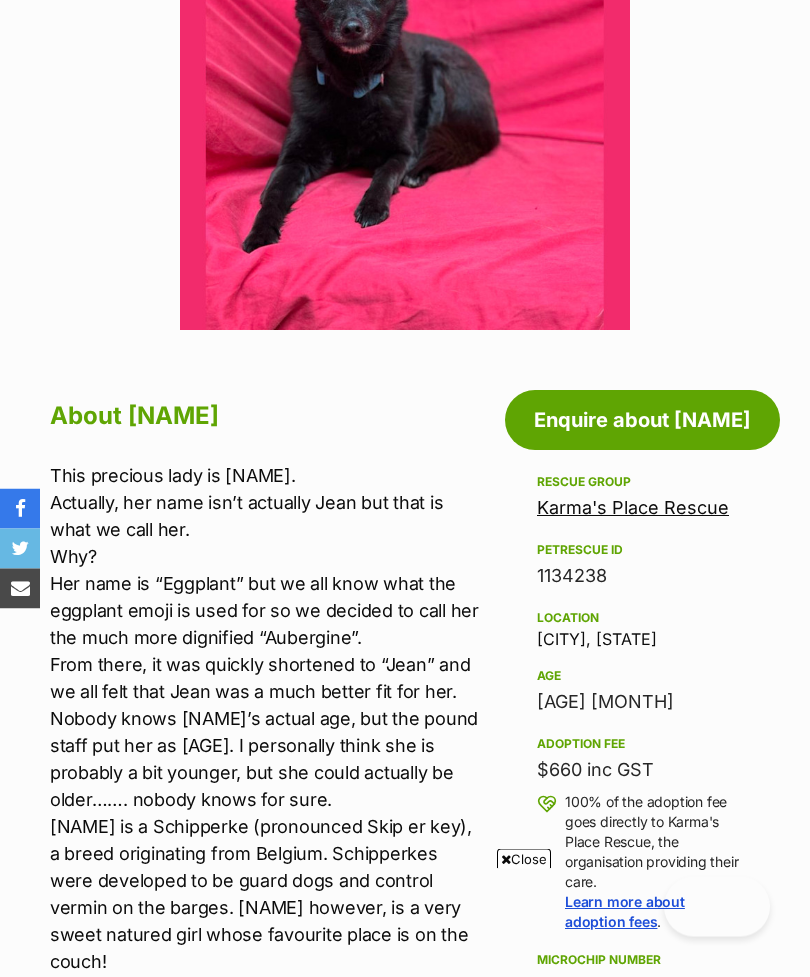 scroll, scrollTop: 548, scrollLeft: 0, axis: vertical 